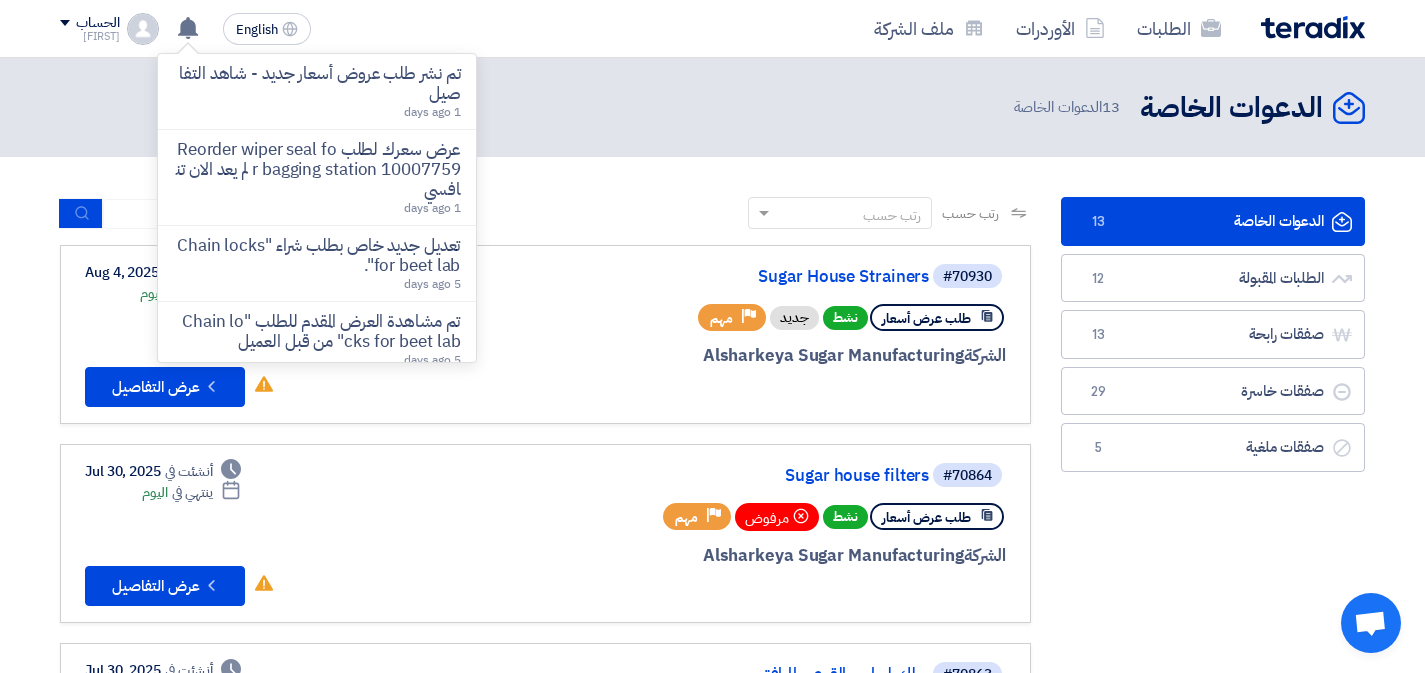 scroll, scrollTop: 152, scrollLeft: 0, axis: vertical 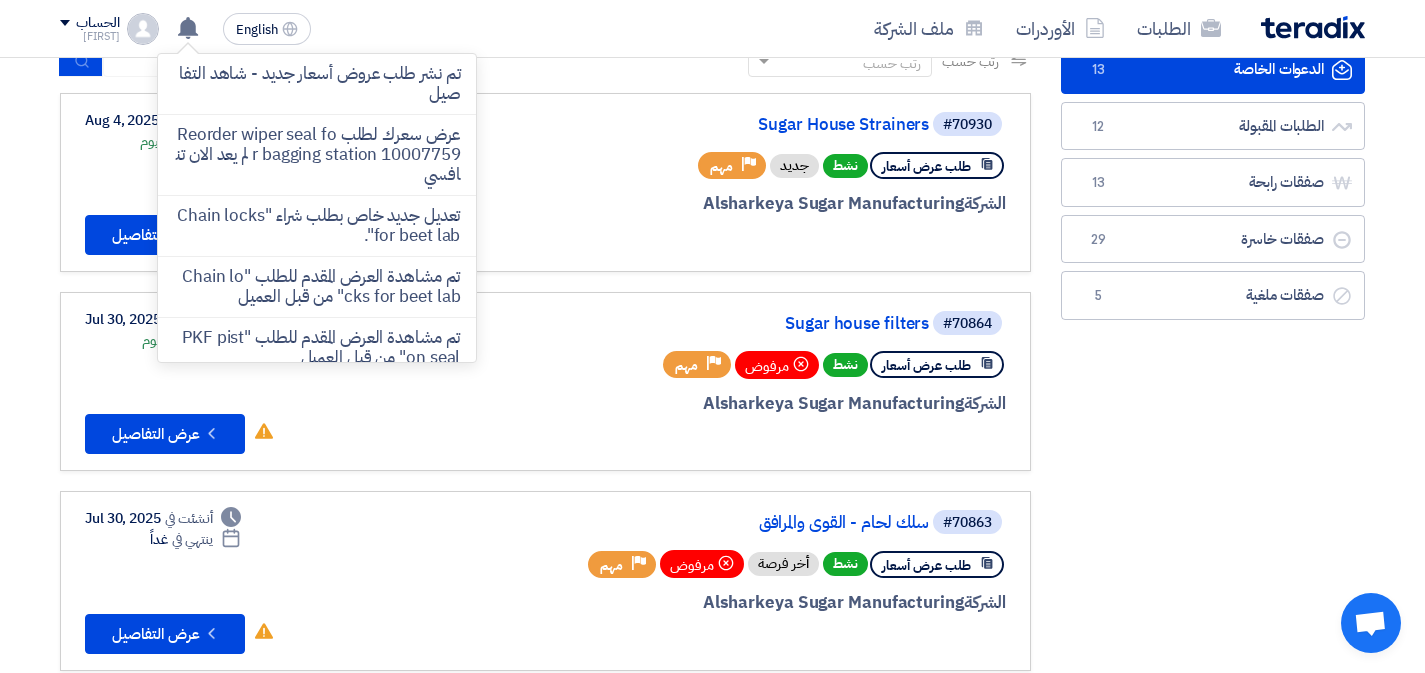 click on "رتب حسب
رتب حسب
بحث" 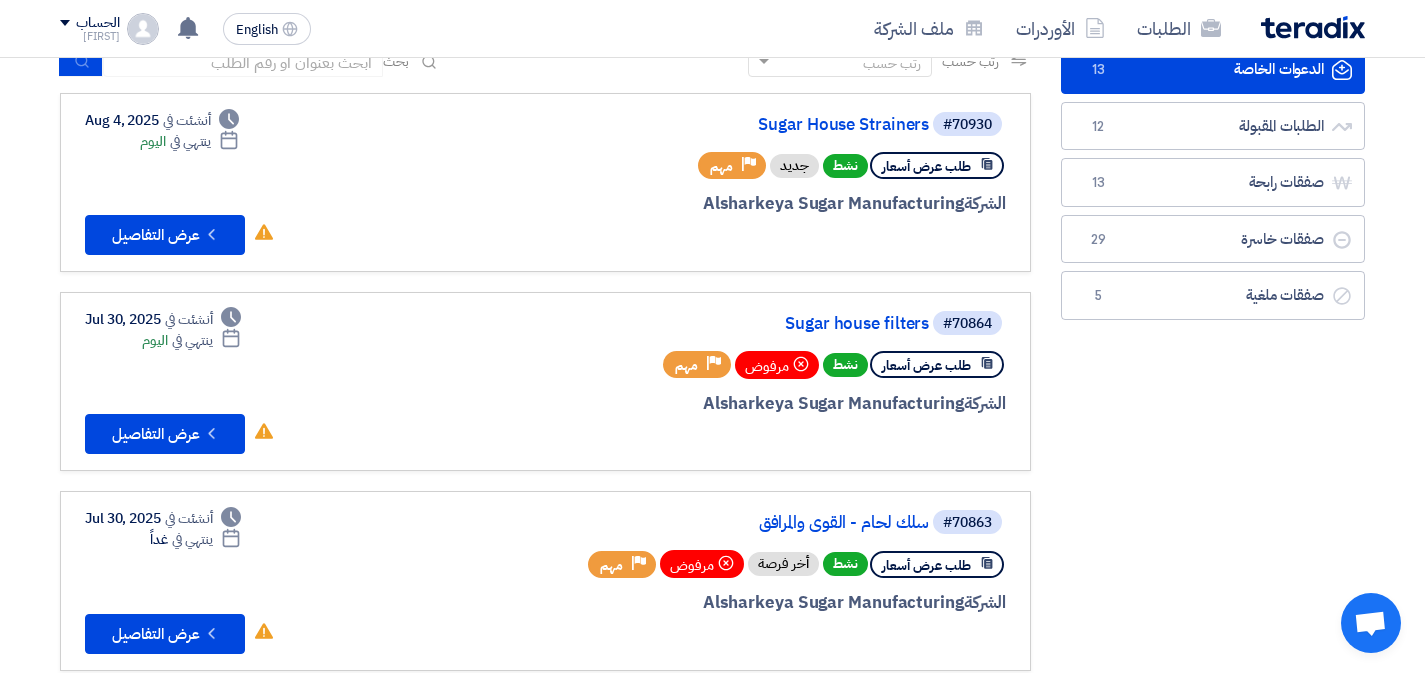 scroll, scrollTop: 0, scrollLeft: 0, axis: both 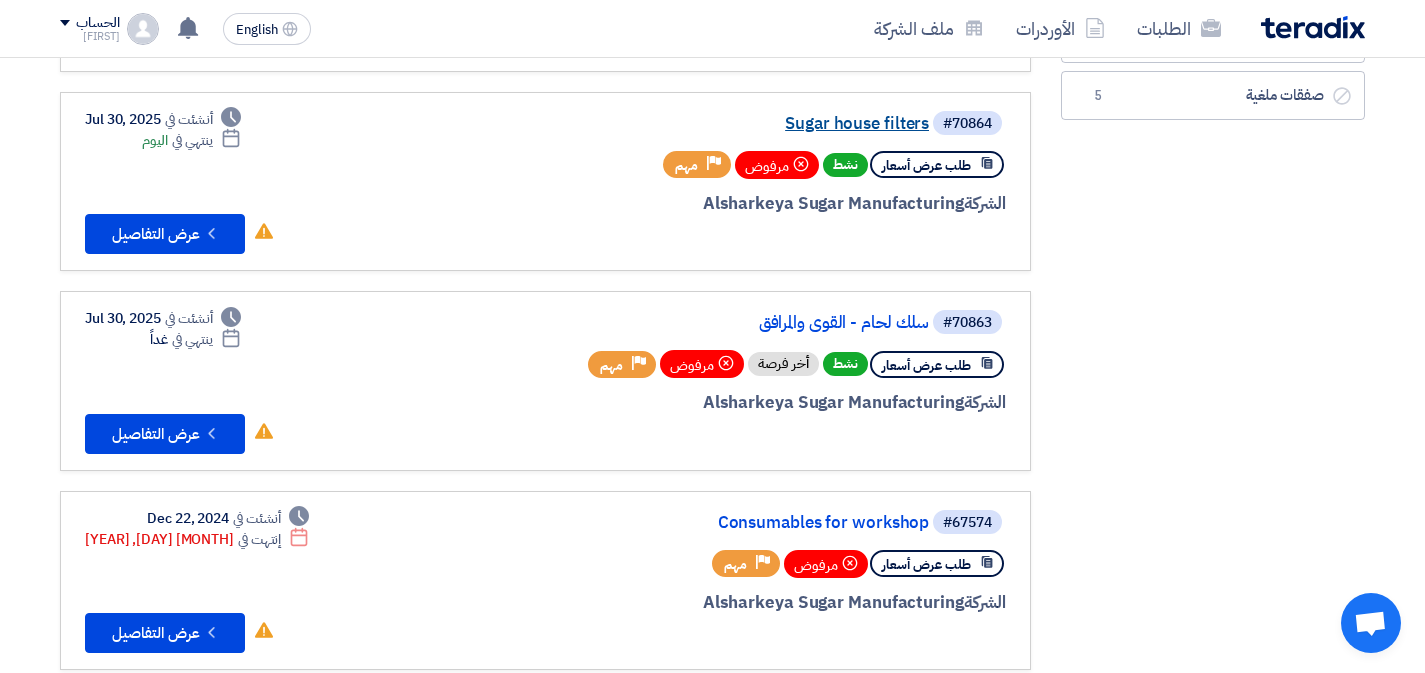 click on "Sugar house filters" 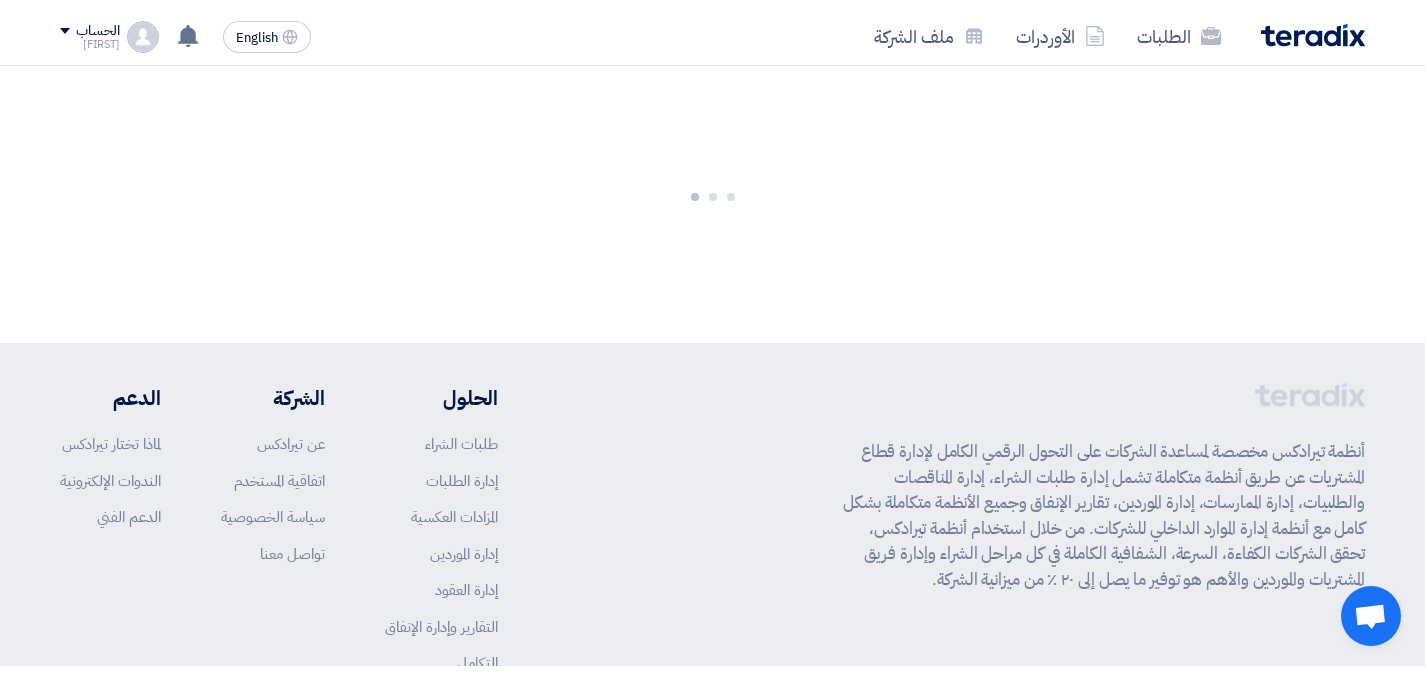 scroll, scrollTop: 0, scrollLeft: 0, axis: both 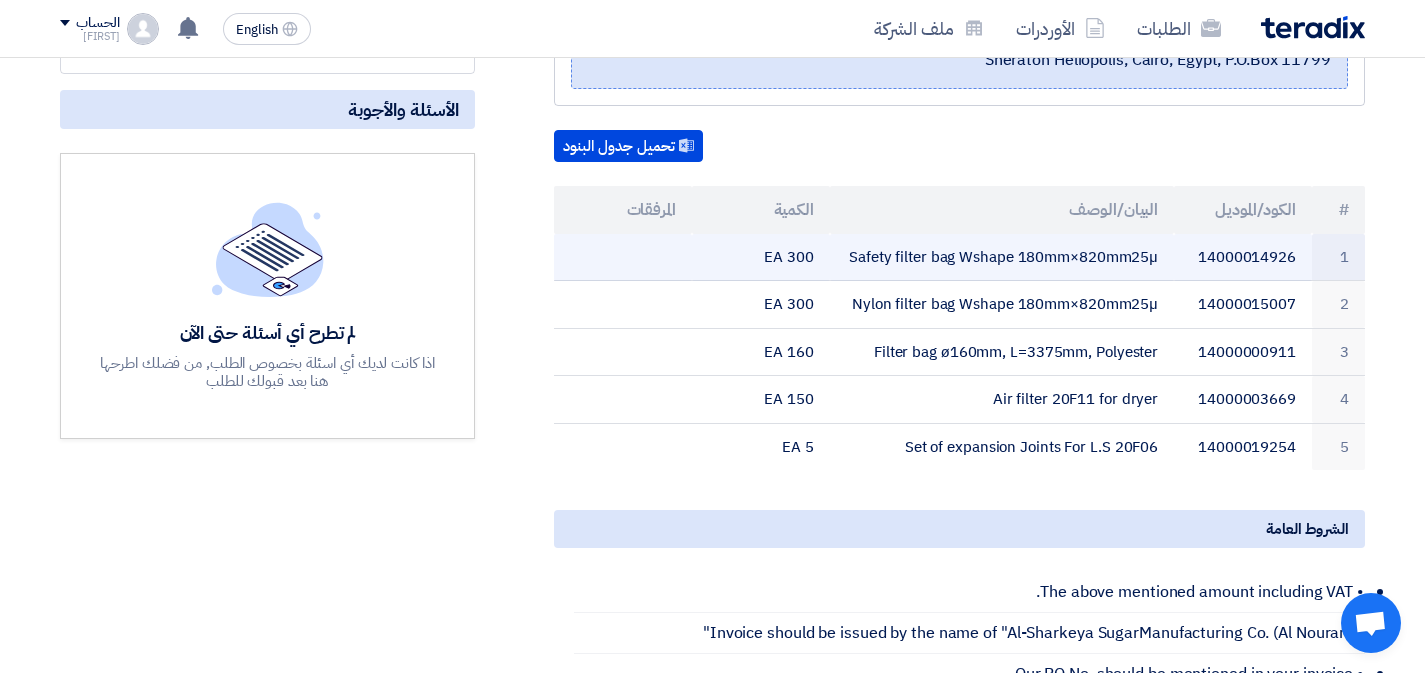 click on "Safety filter bag Wshape 180mm×820mm25µ" 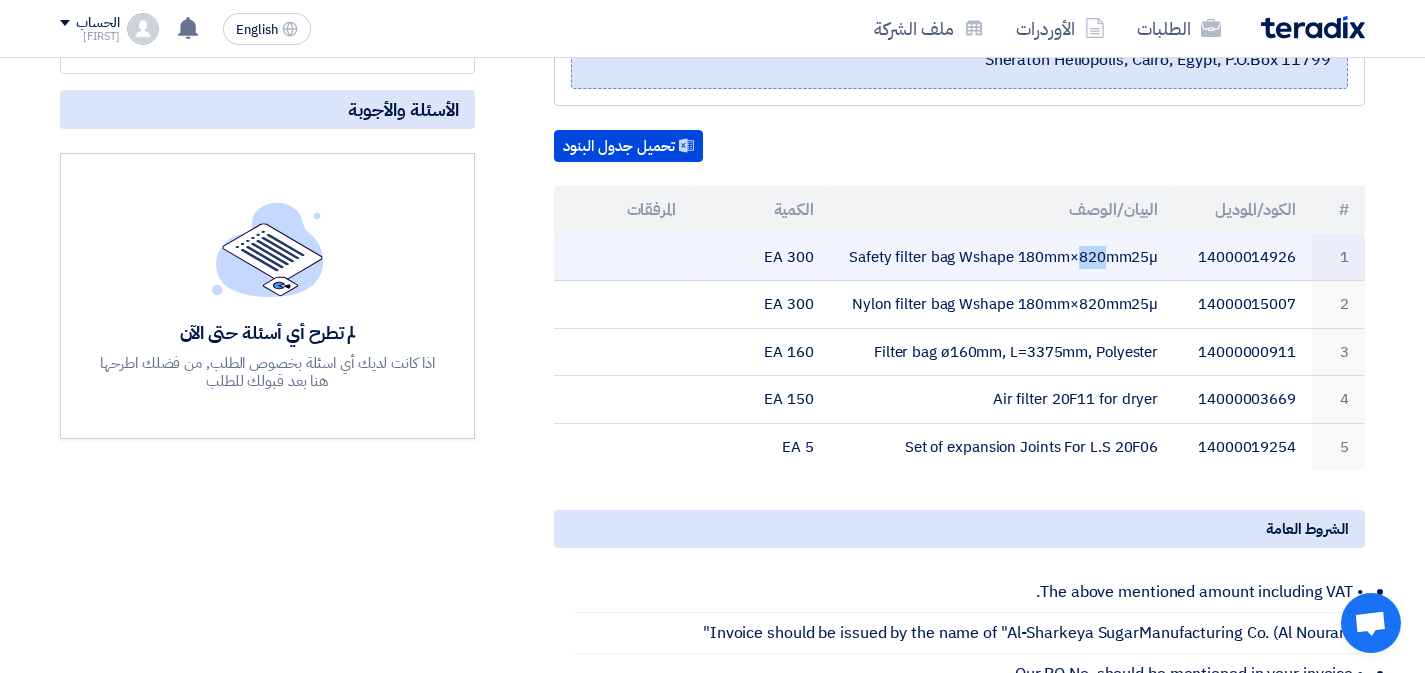 click on "Safety filter bag Wshape 180mm×820mm25µ" 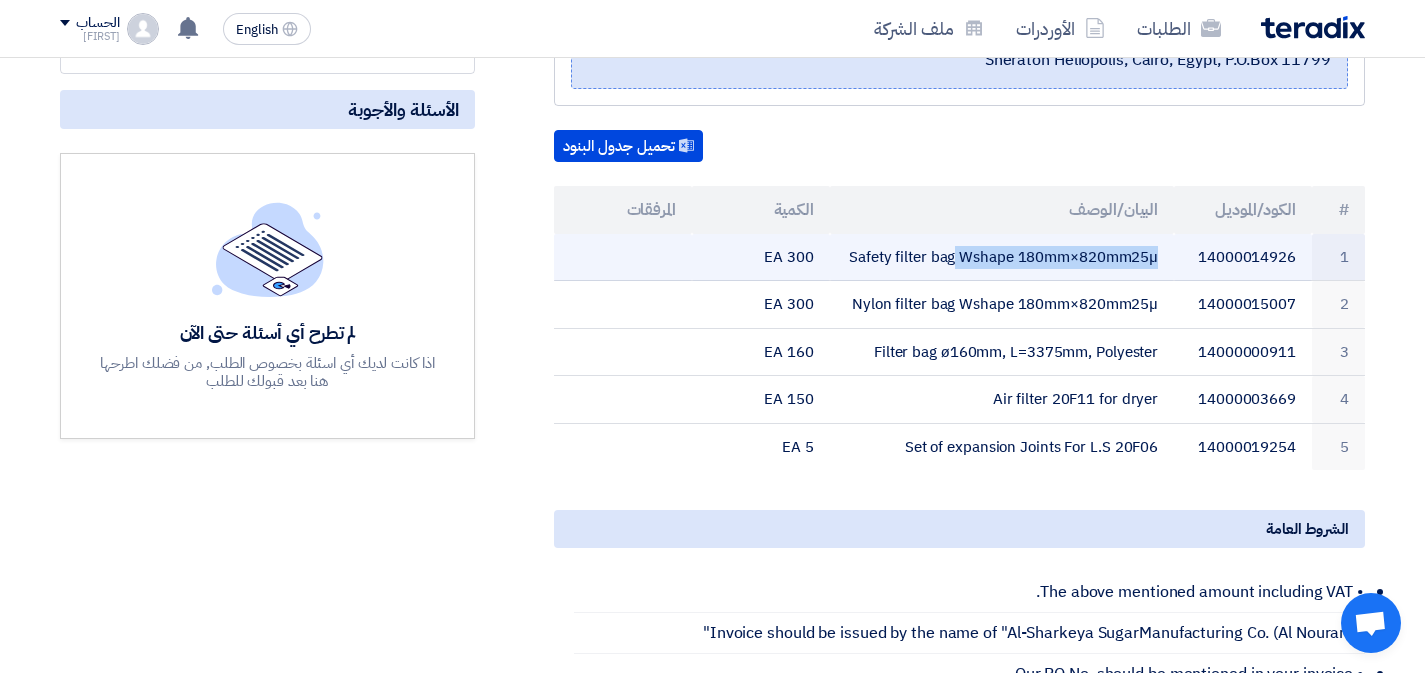 click on "Safety filter bag Wshape 180mm×820mm25µ" 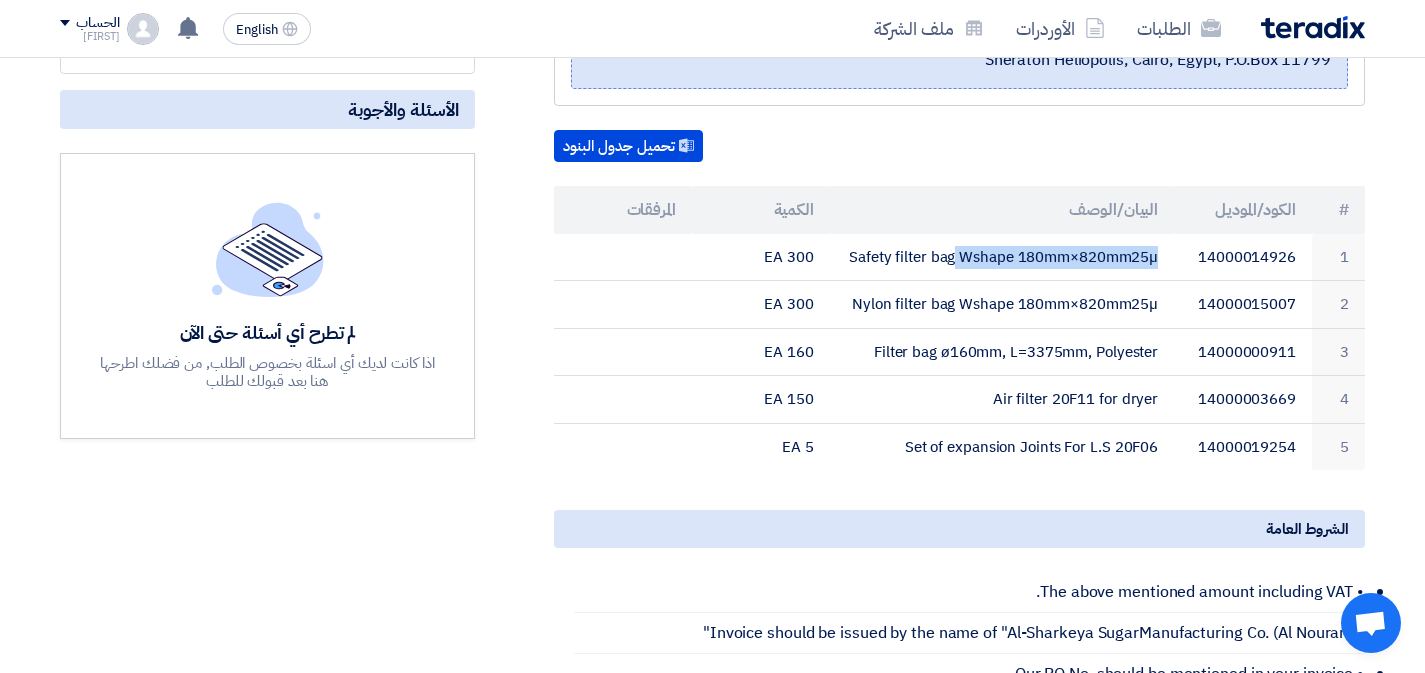 scroll, scrollTop: 63, scrollLeft: 0, axis: vertical 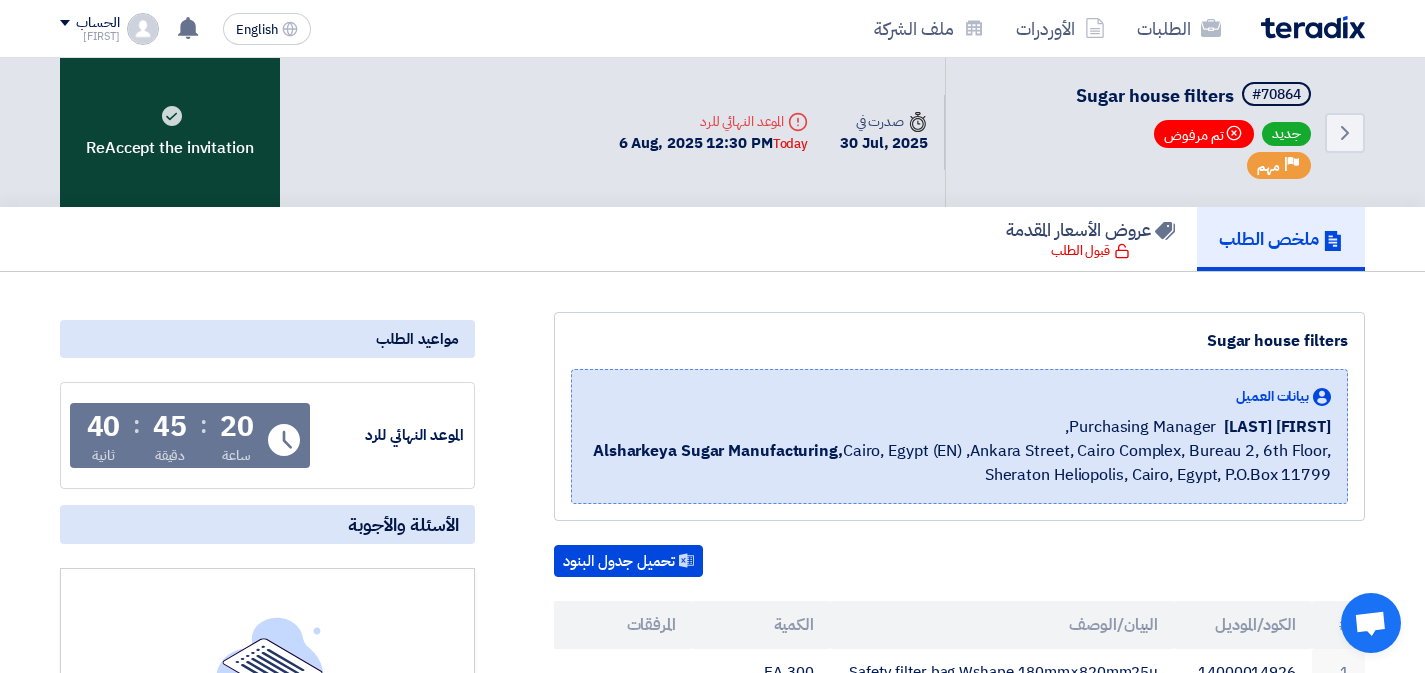 click on "ReAccept the invitation" 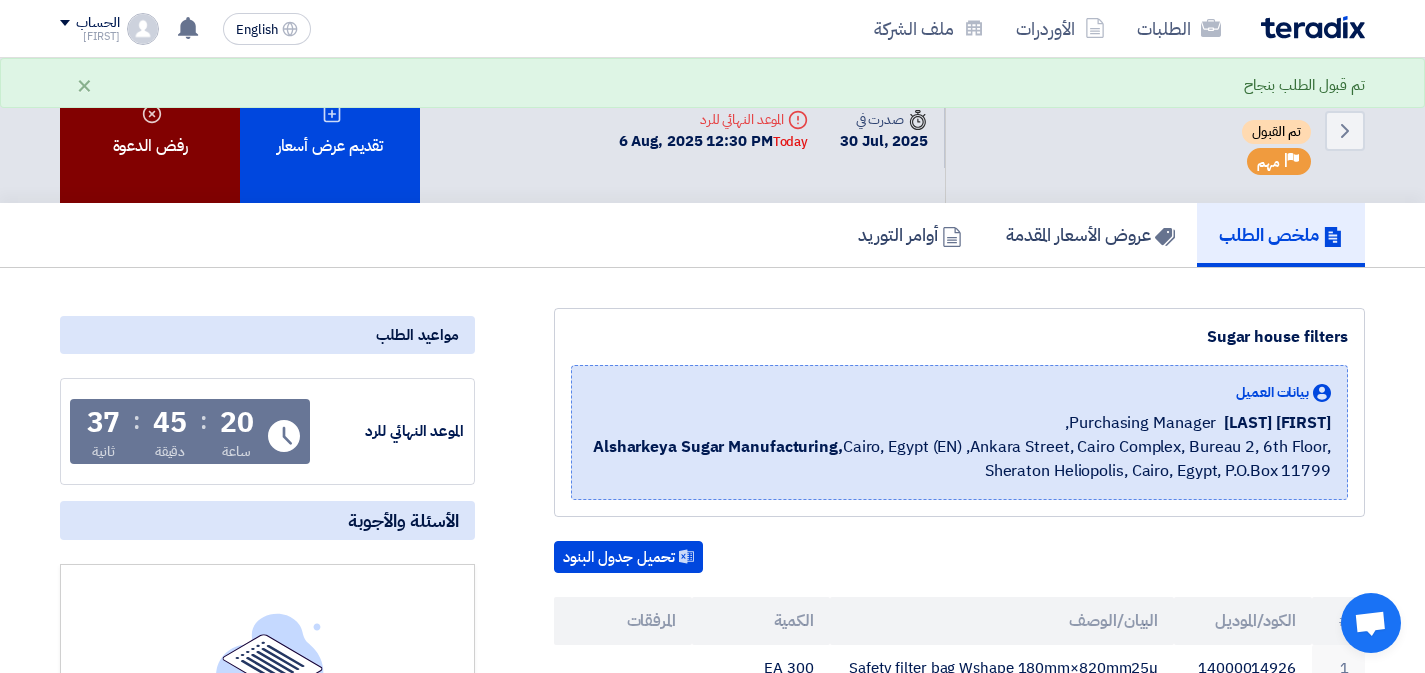 click on "رفض الدعوة" 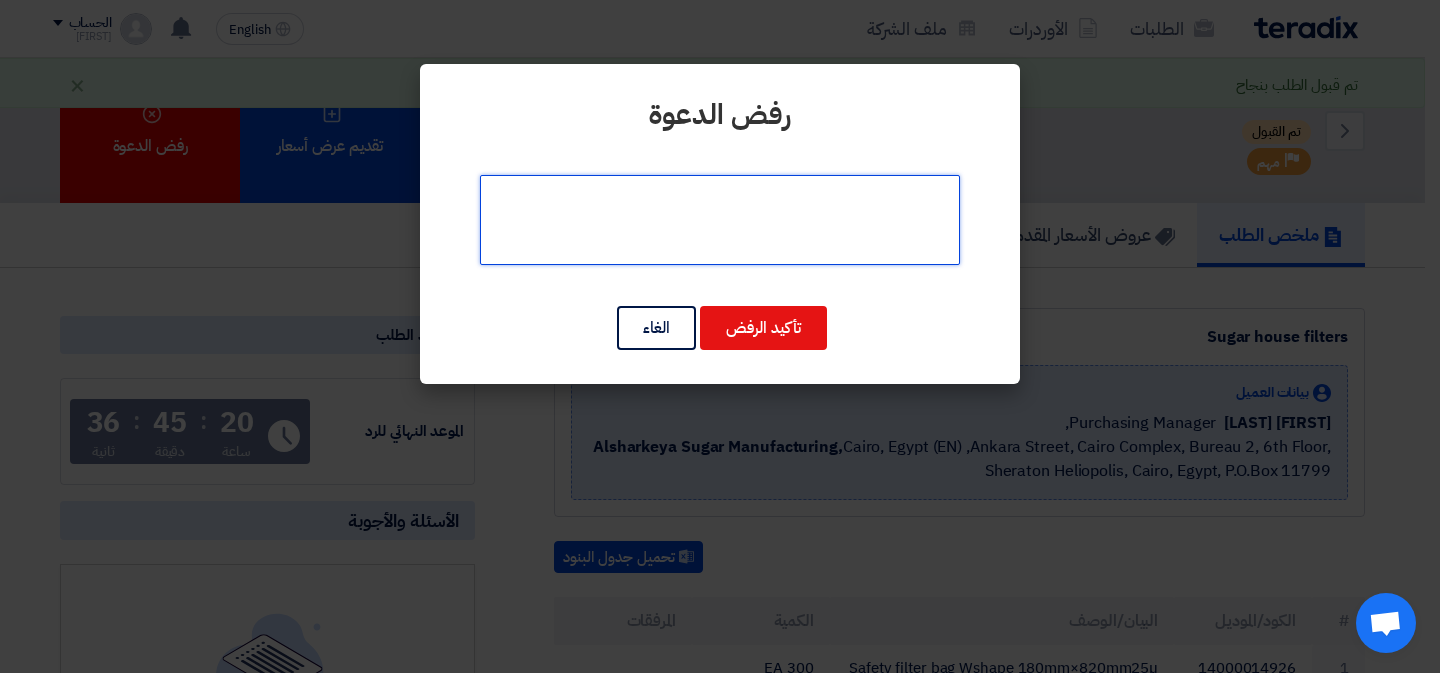 click 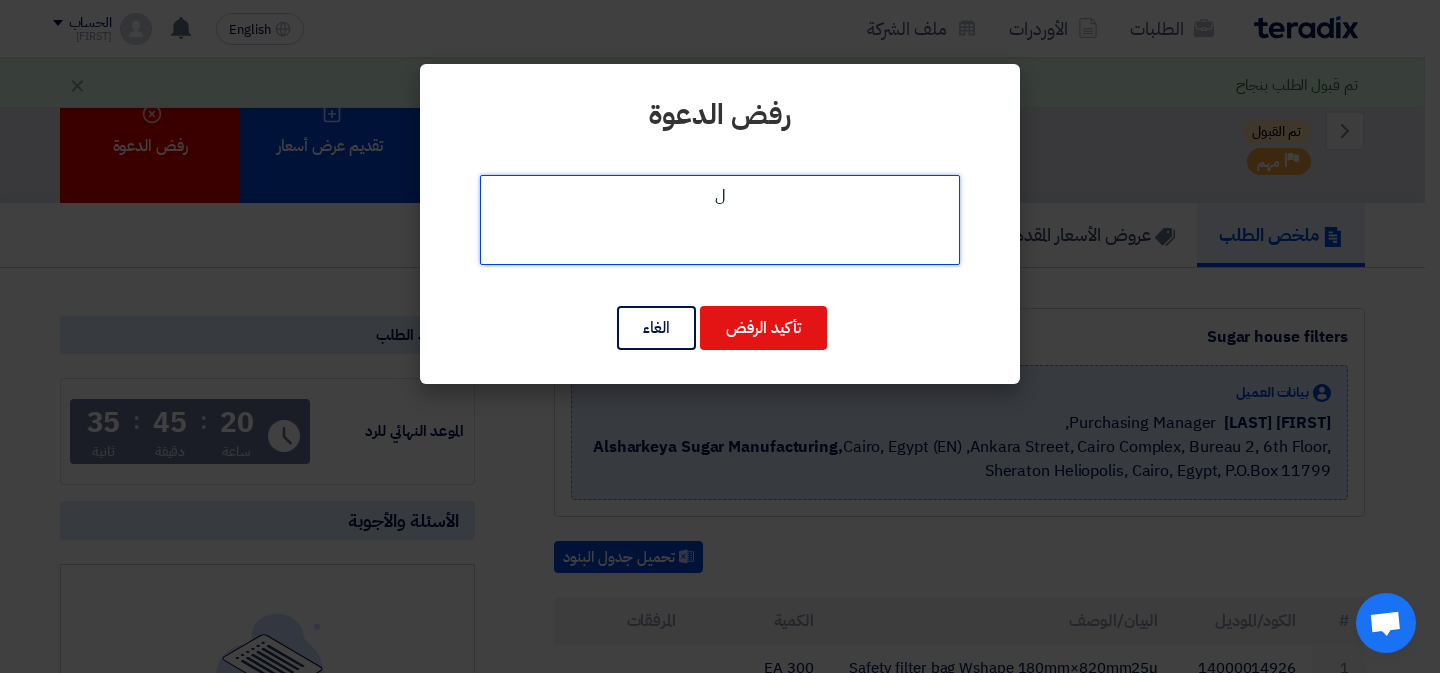 click 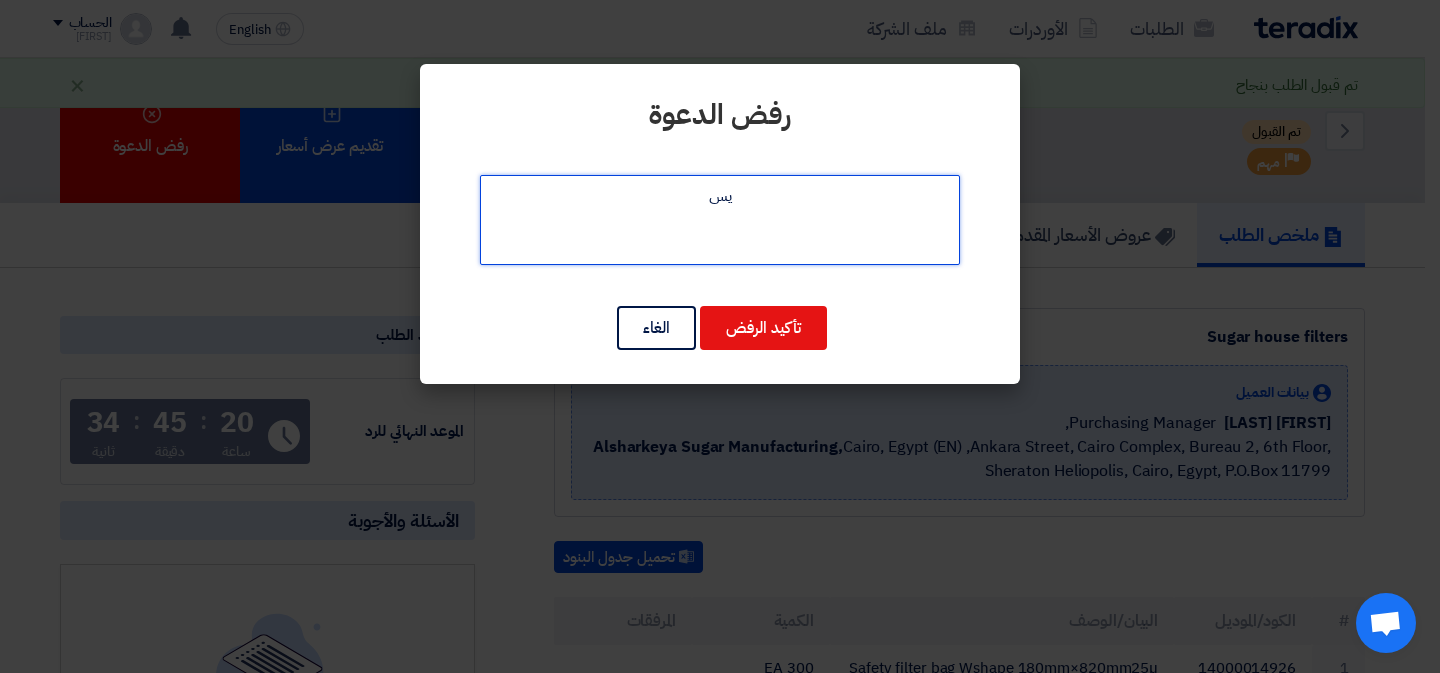 type on "ي" 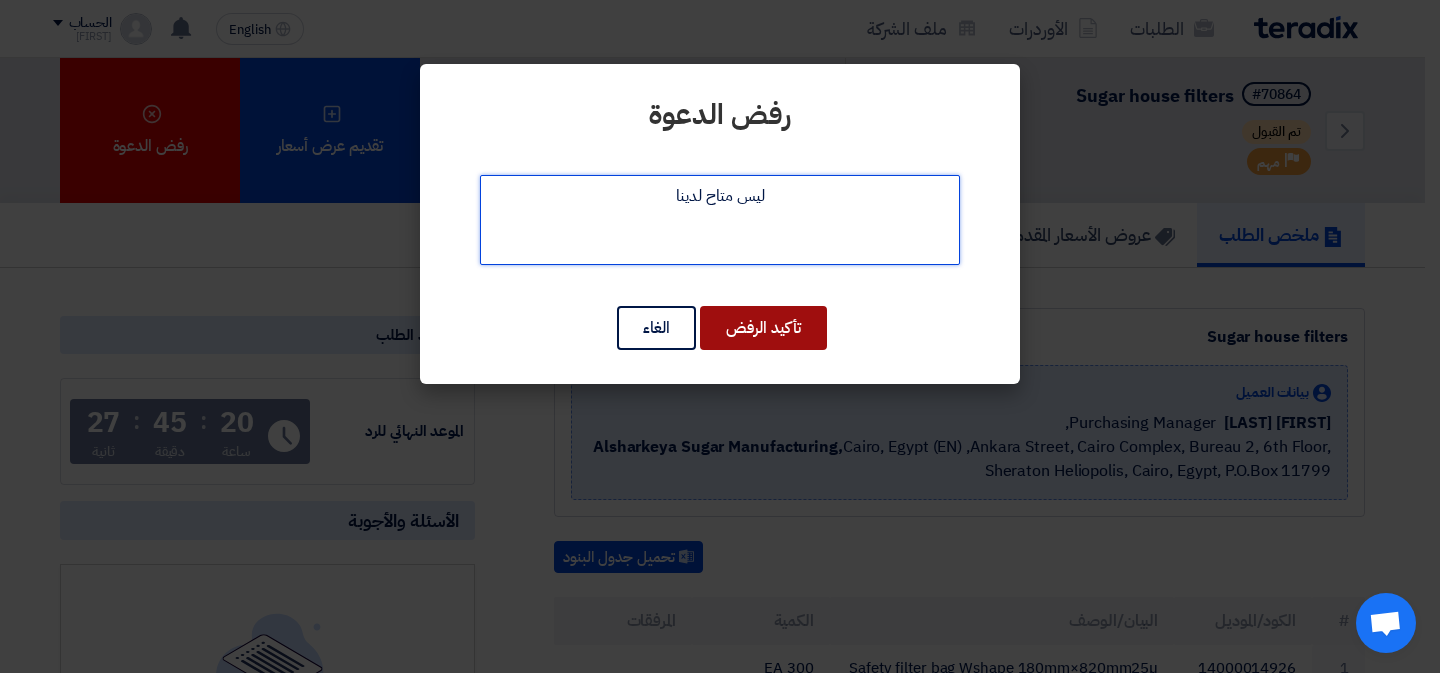 type on "ليس متاح لدينا" 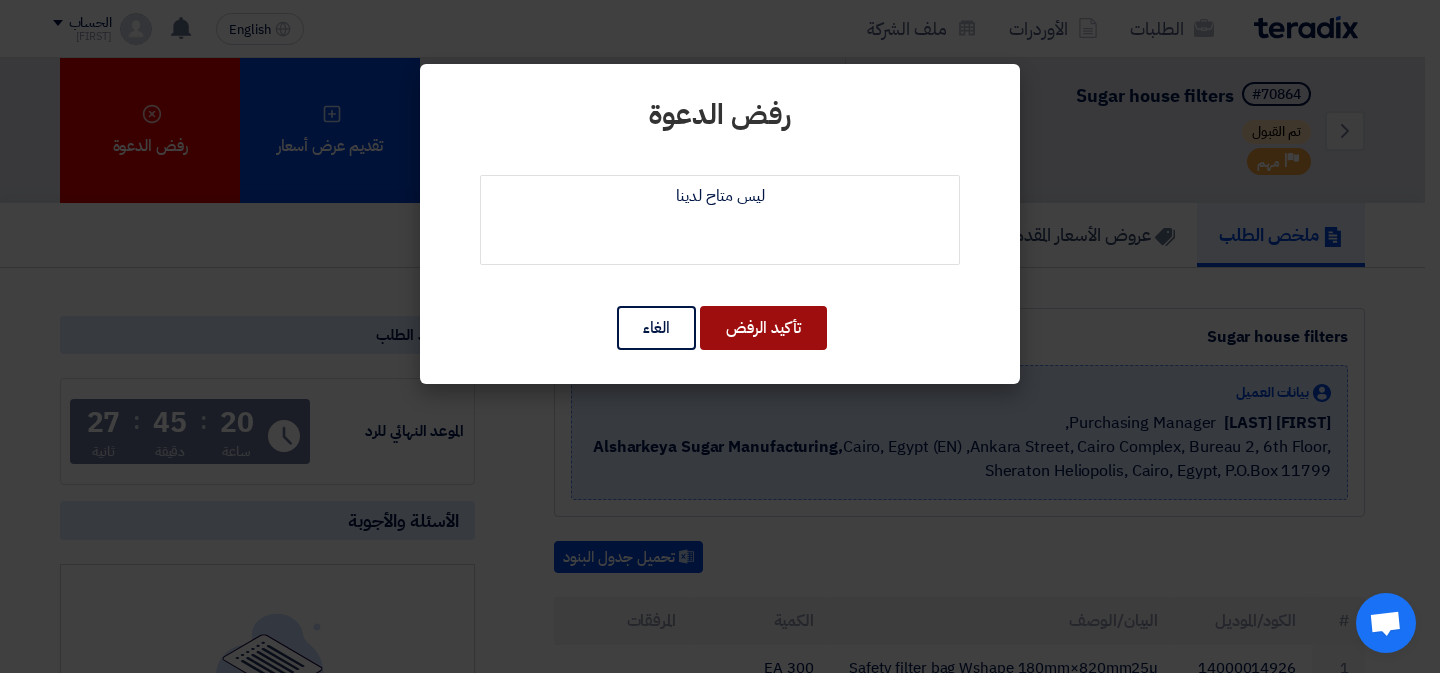 click on "تأكيد الرفض" 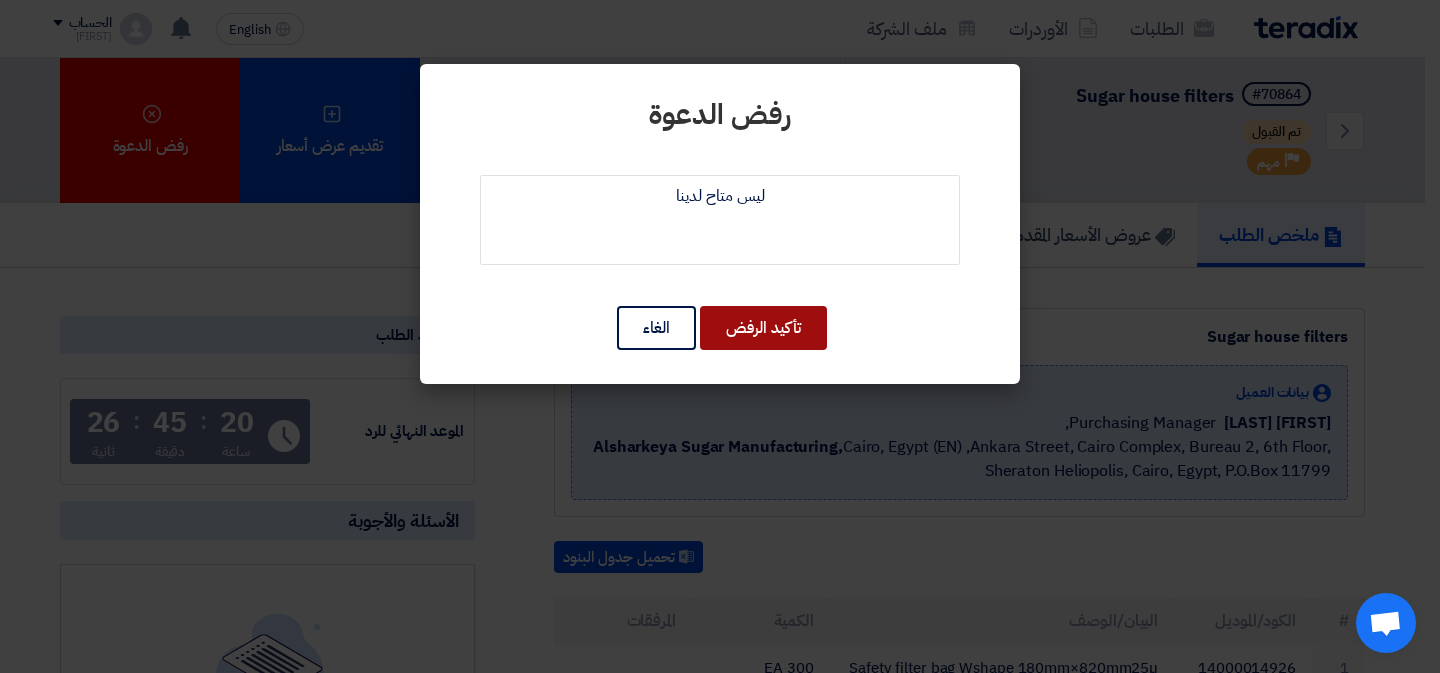 type 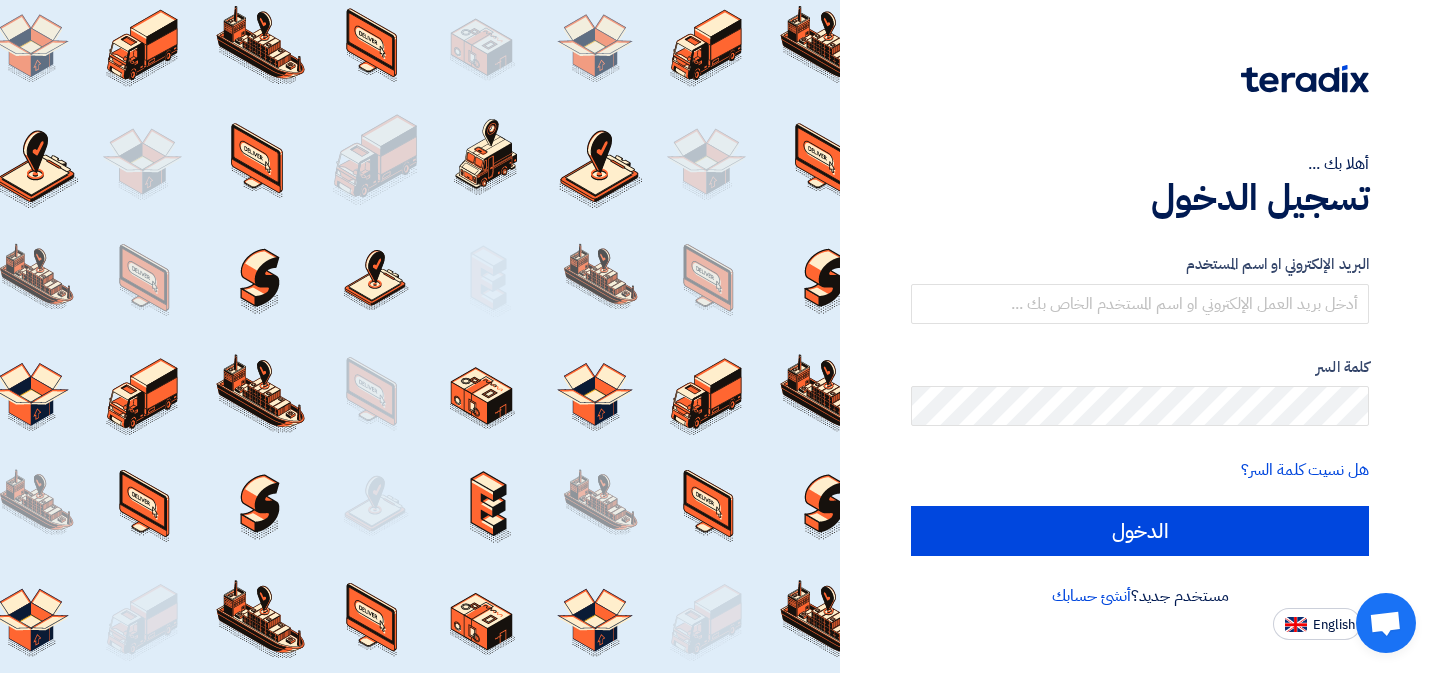 scroll, scrollTop: 0, scrollLeft: 0, axis: both 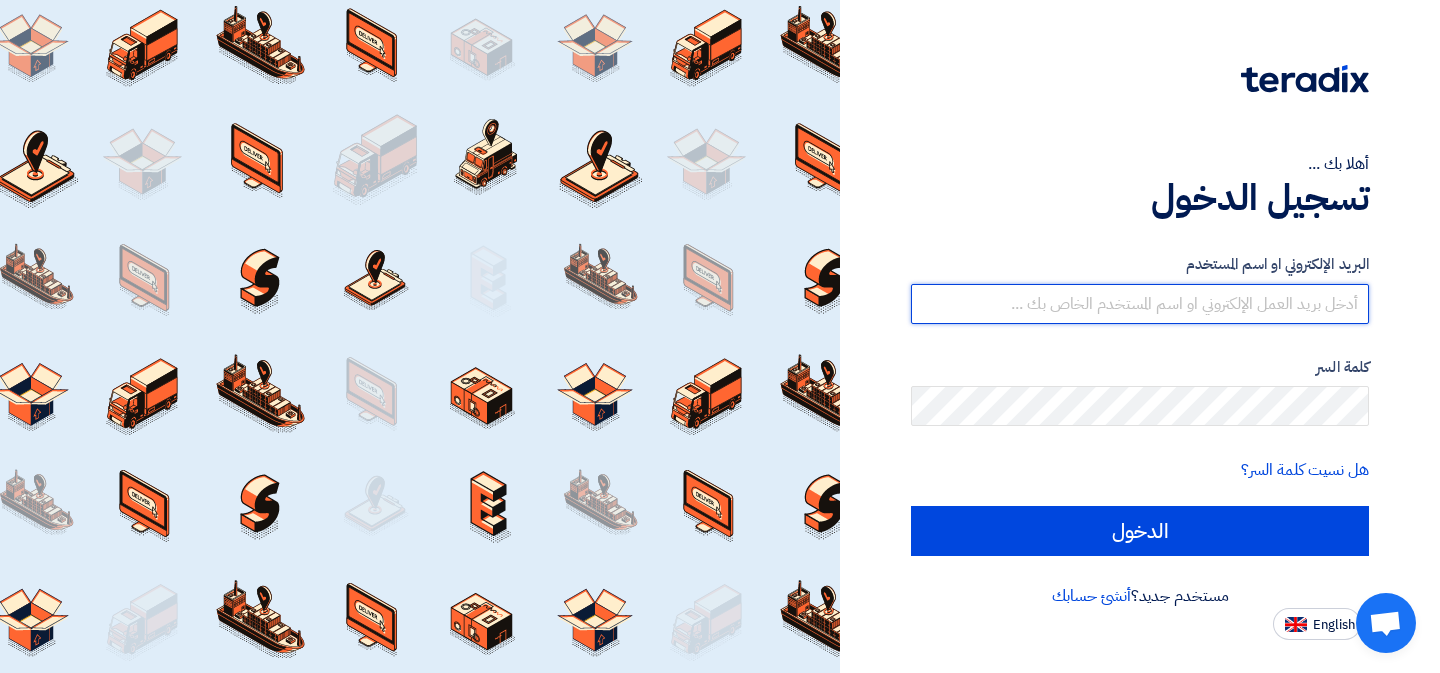 click at bounding box center (1140, 304) 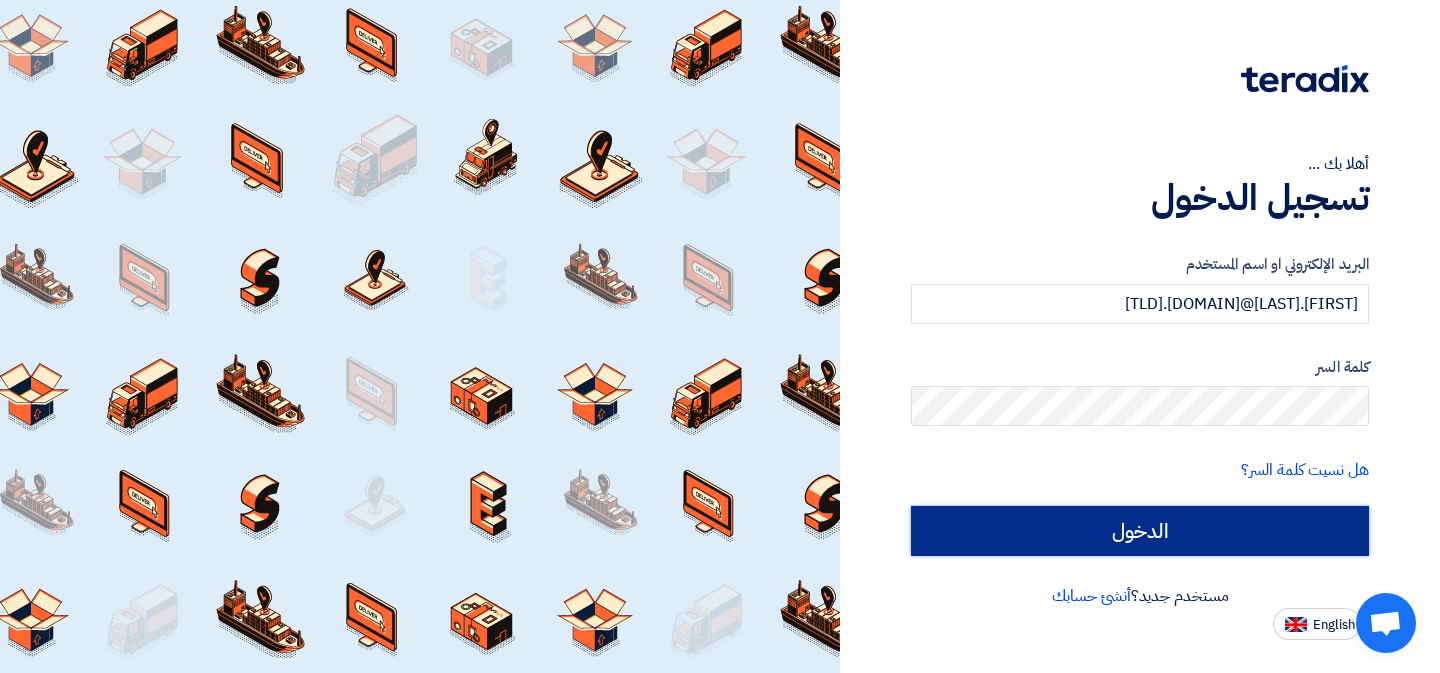 click on "الدخول" 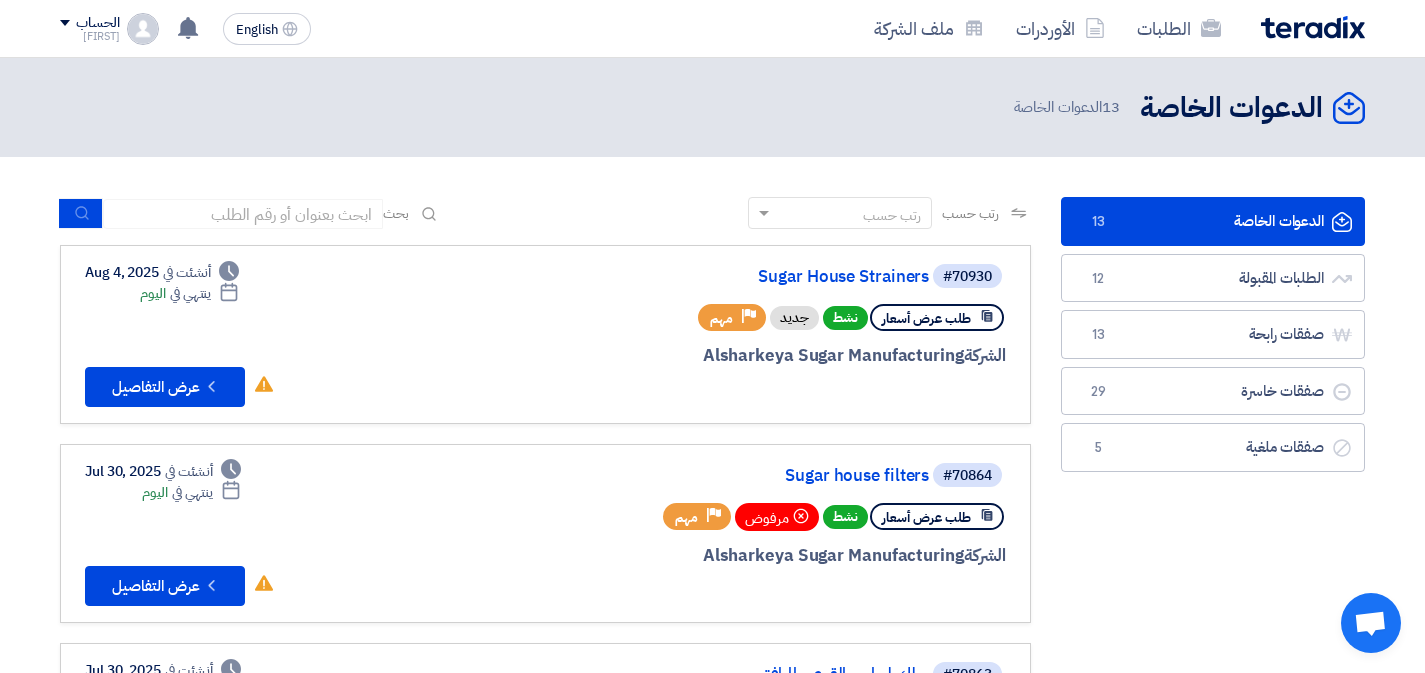scroll, scrollTop: 163, scrollLeft: 0, axis: vertical 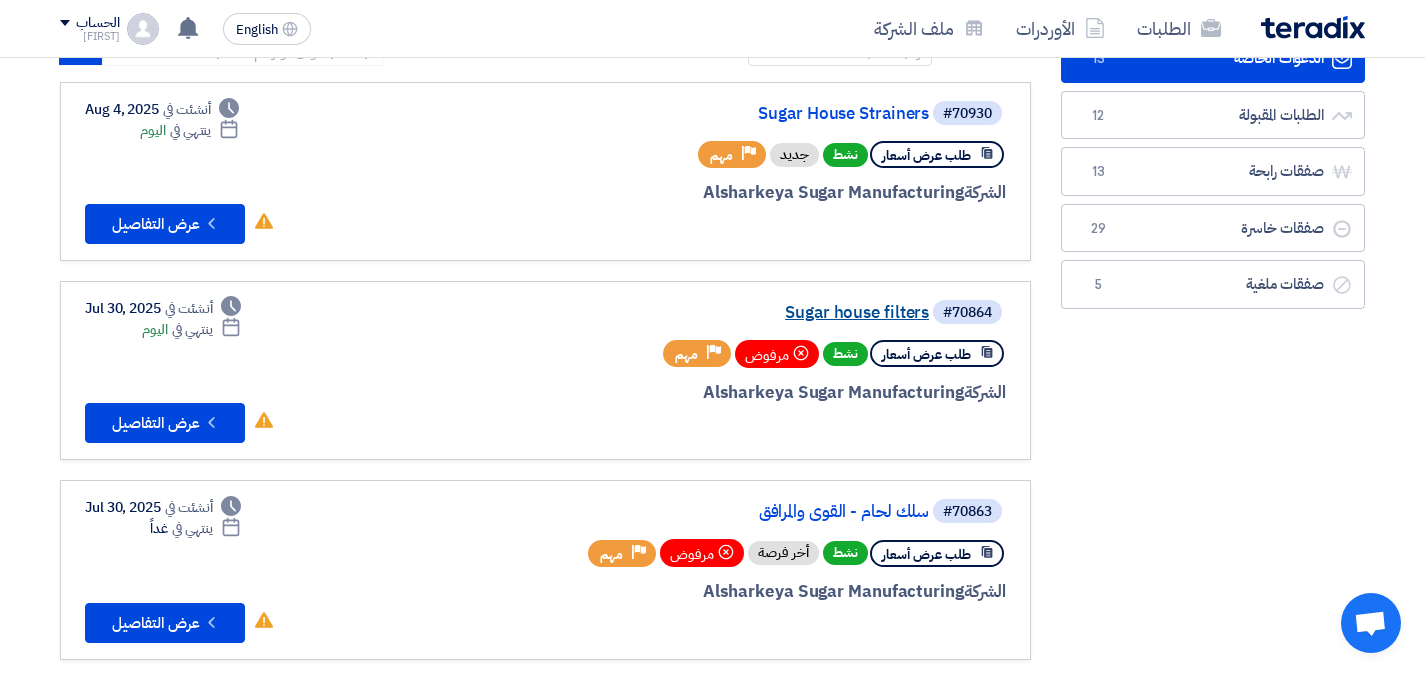 click on "Sugar house filters" 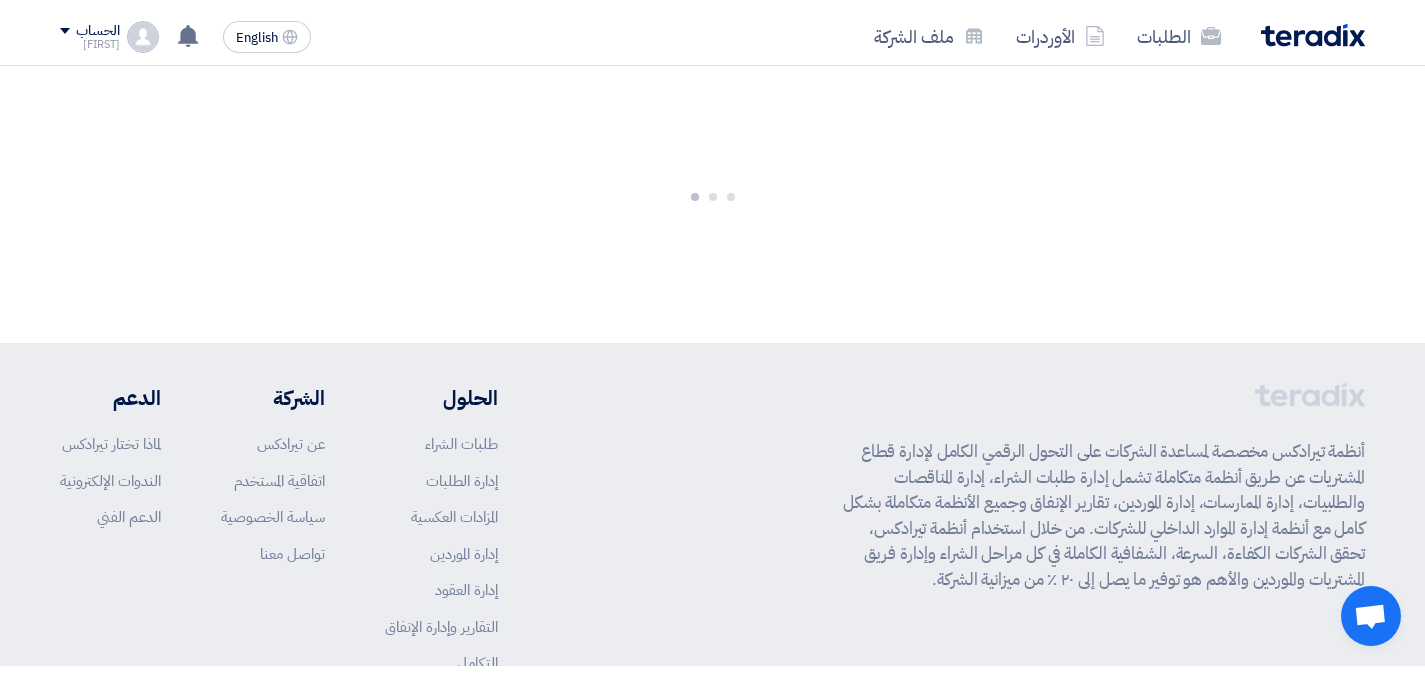scroll, scrollTop: 0, scrollLeft: 0, axis: both 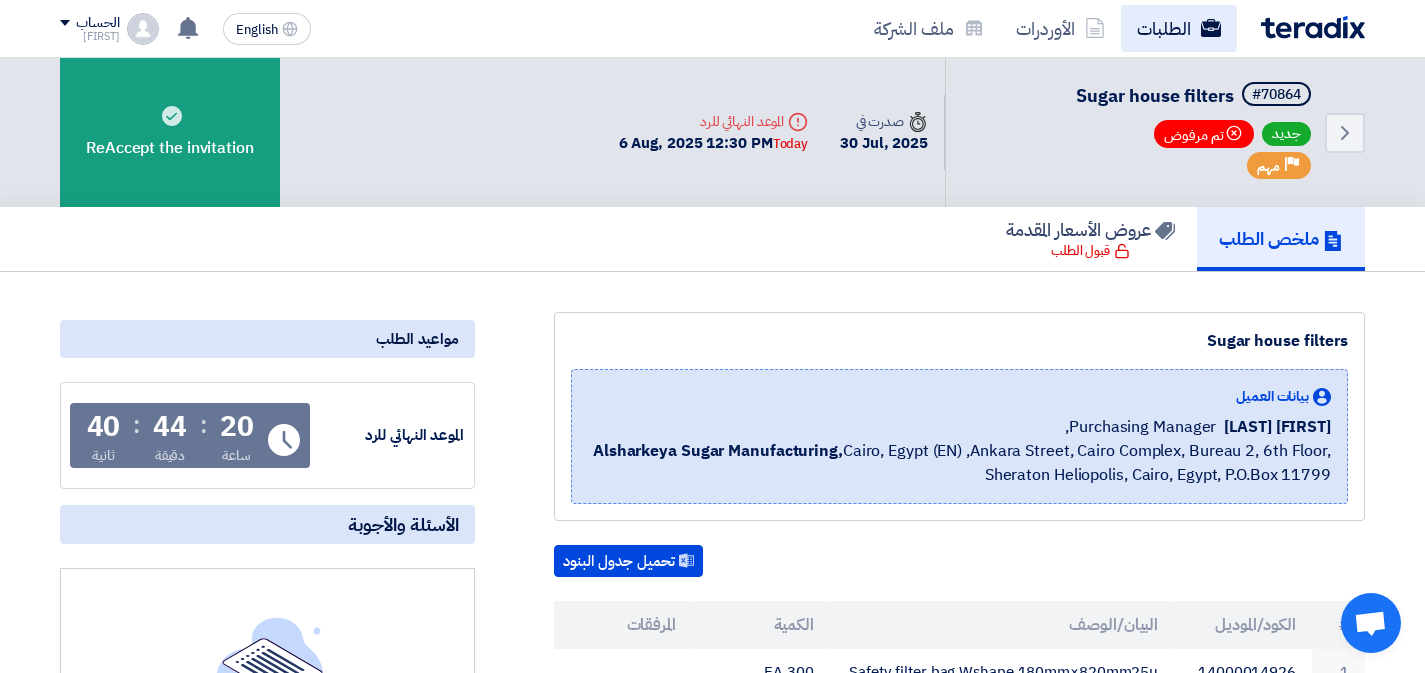 click on "الطلبات" 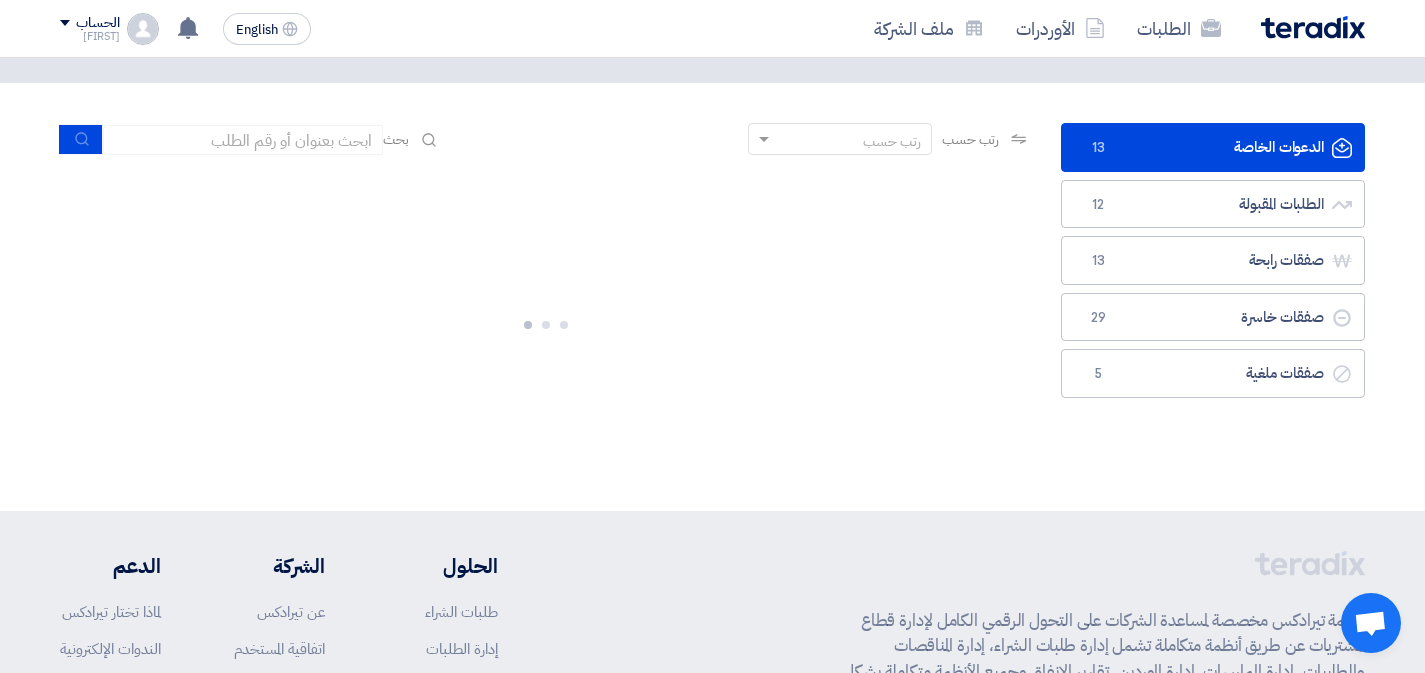 scroll, scrollTop: 115, scrollLeft: 0, axis: vertical 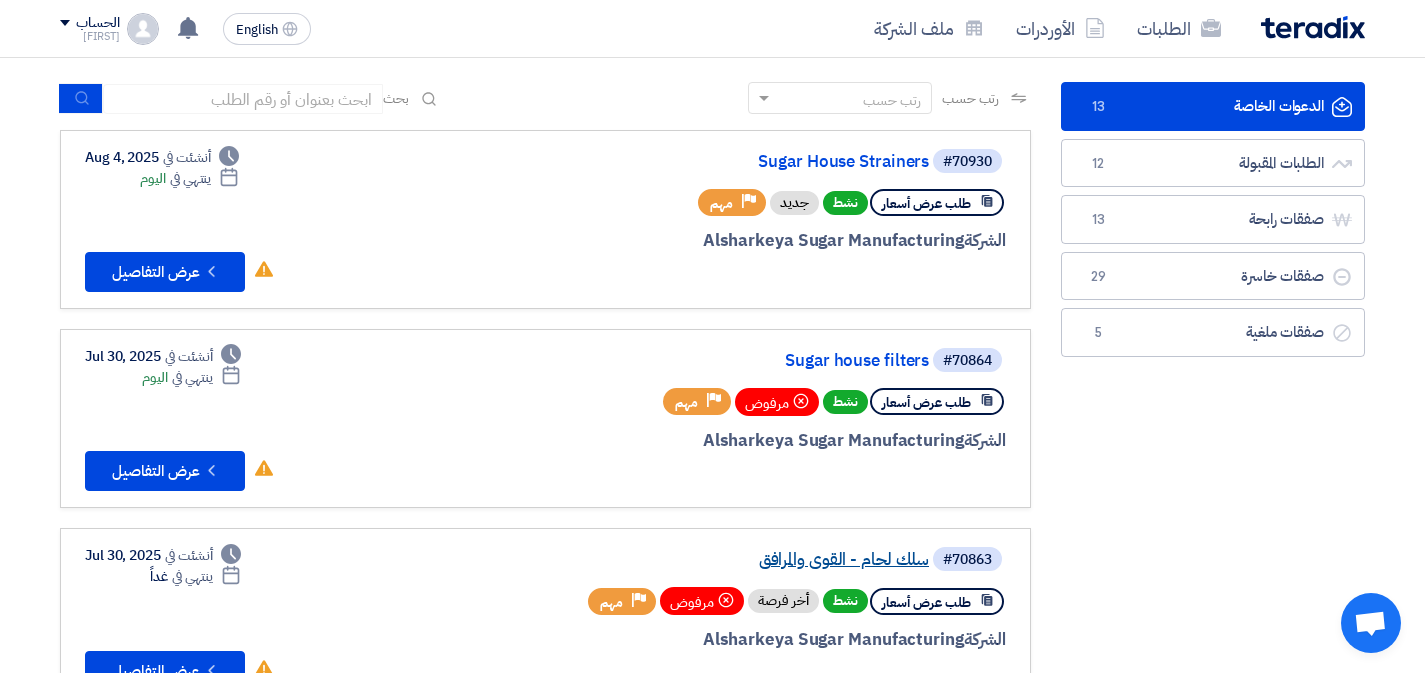 click on "سلك لحام - القوي والمرافق" 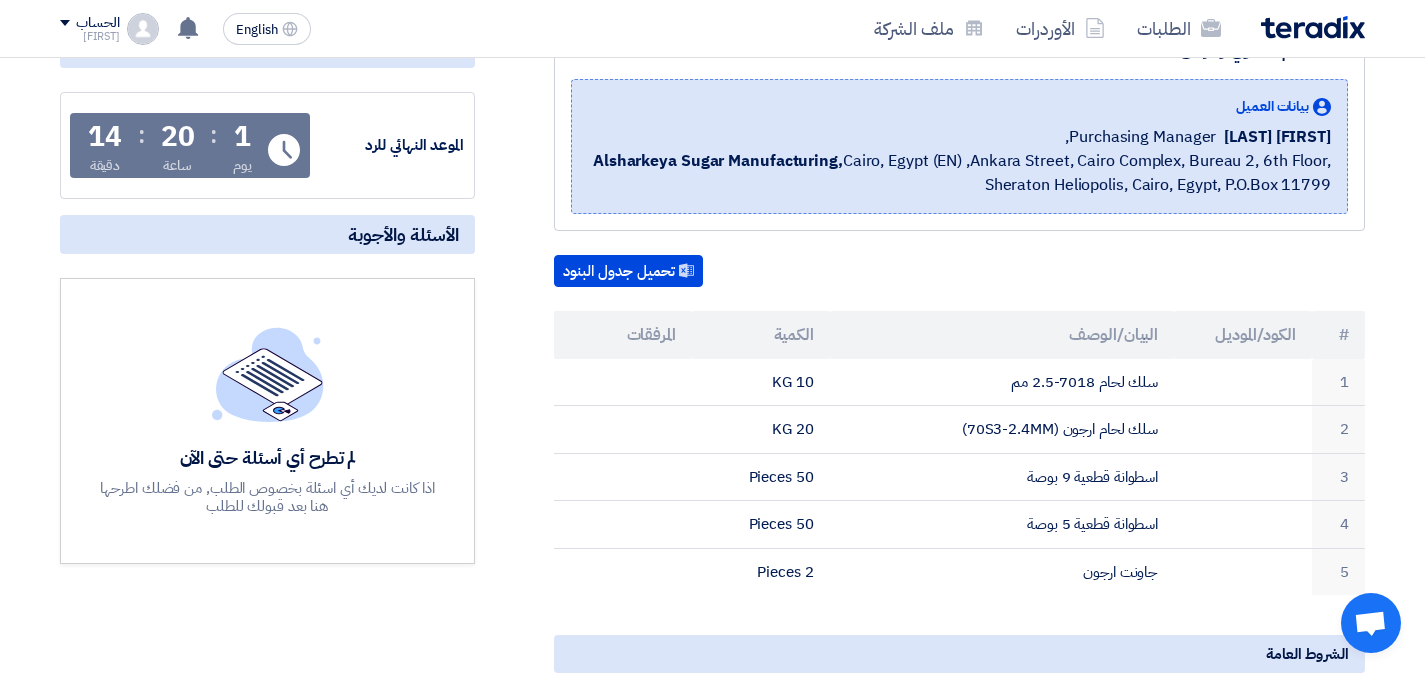 scroll, scrollTop: 291, scrollLeft: 0, axis: vertical 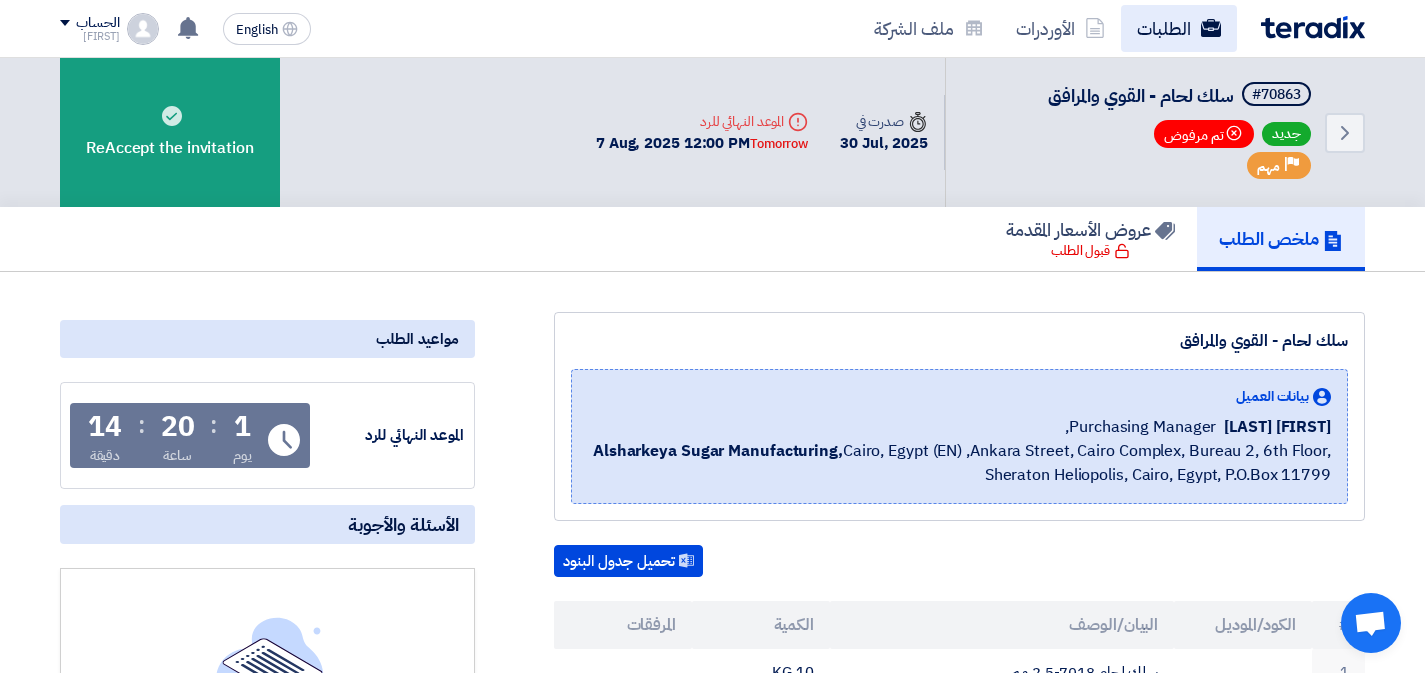 click on "الطلبات" 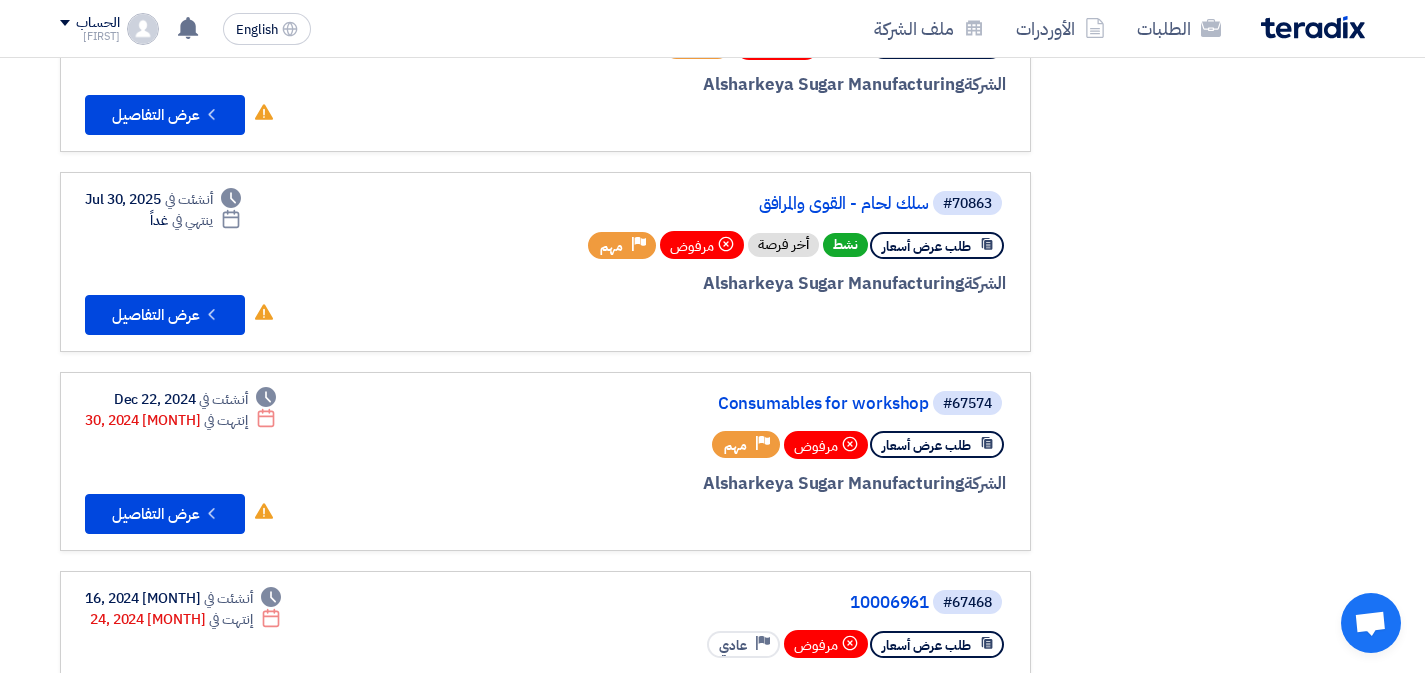 scroll, scrollTop: 628, scrollLeft: 0, axis: vertical 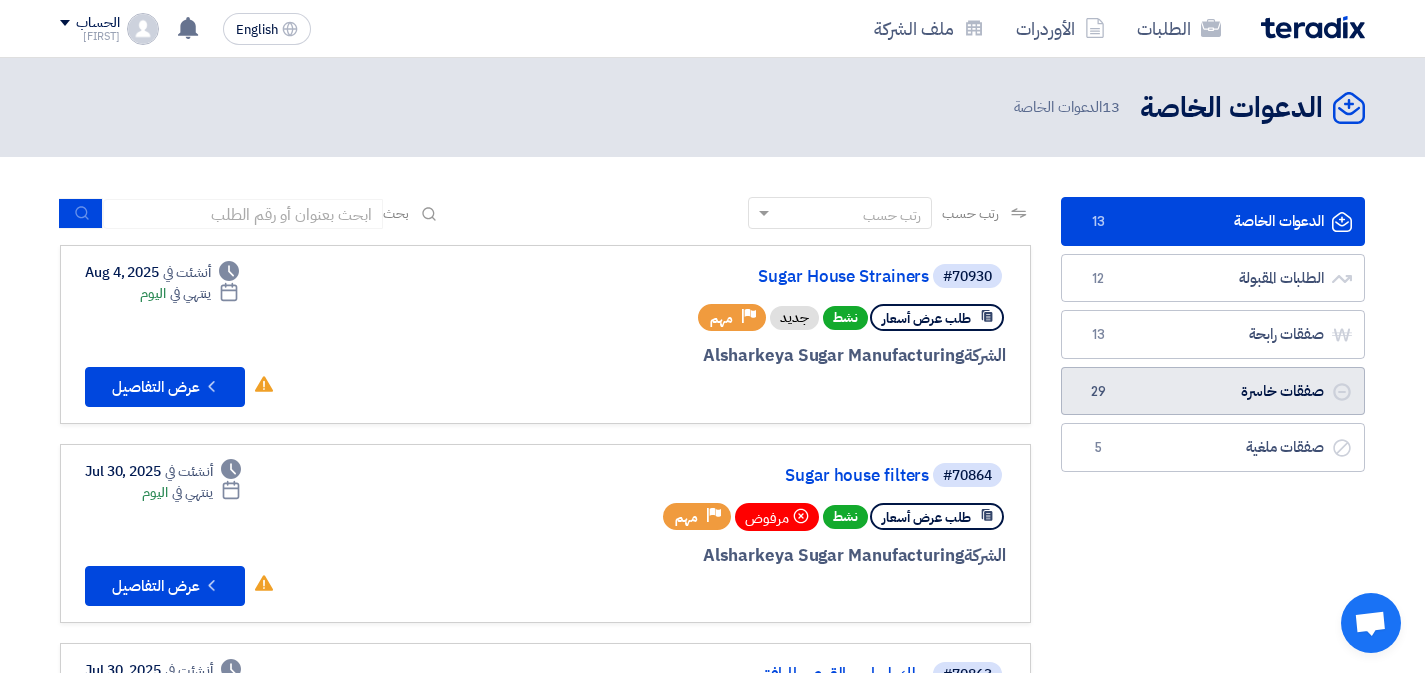 click on "صفقات خاسرة
صفقات خاسرة
29" 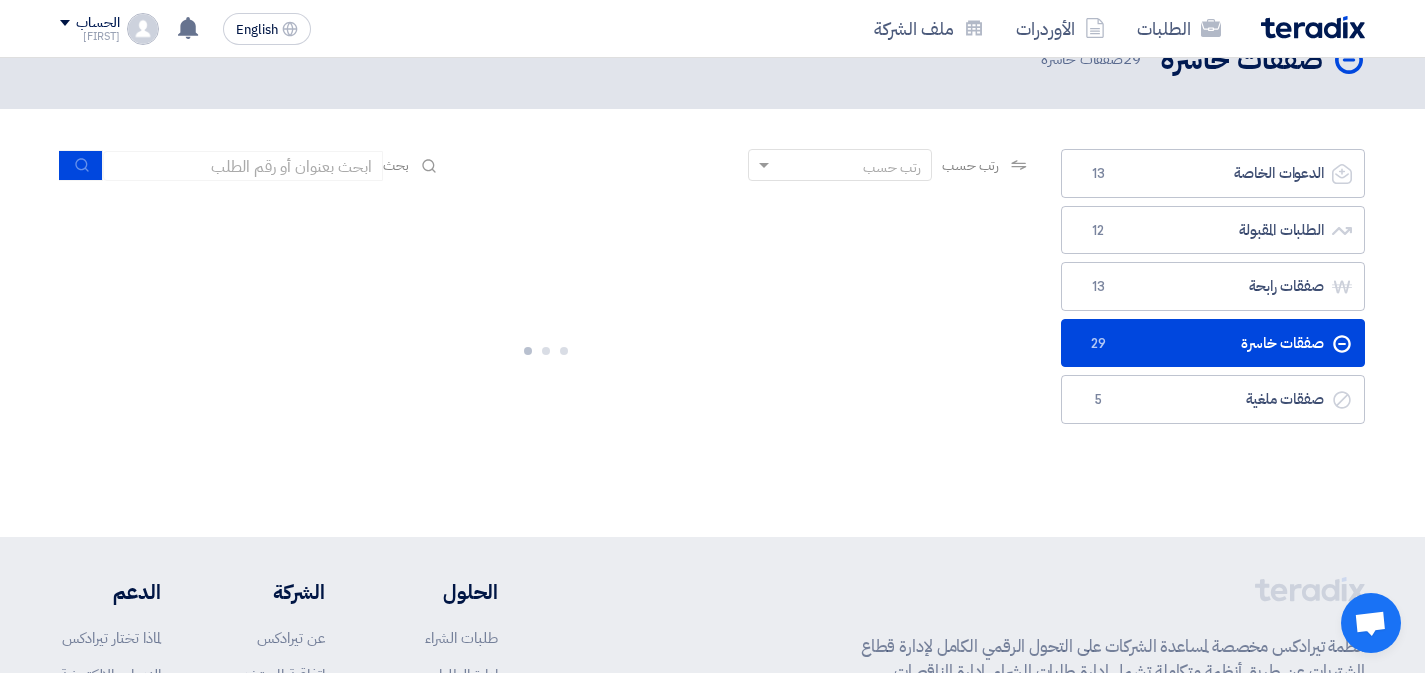 scroll, scrollTop: 47, scrollLeft: 0, axis: vertical 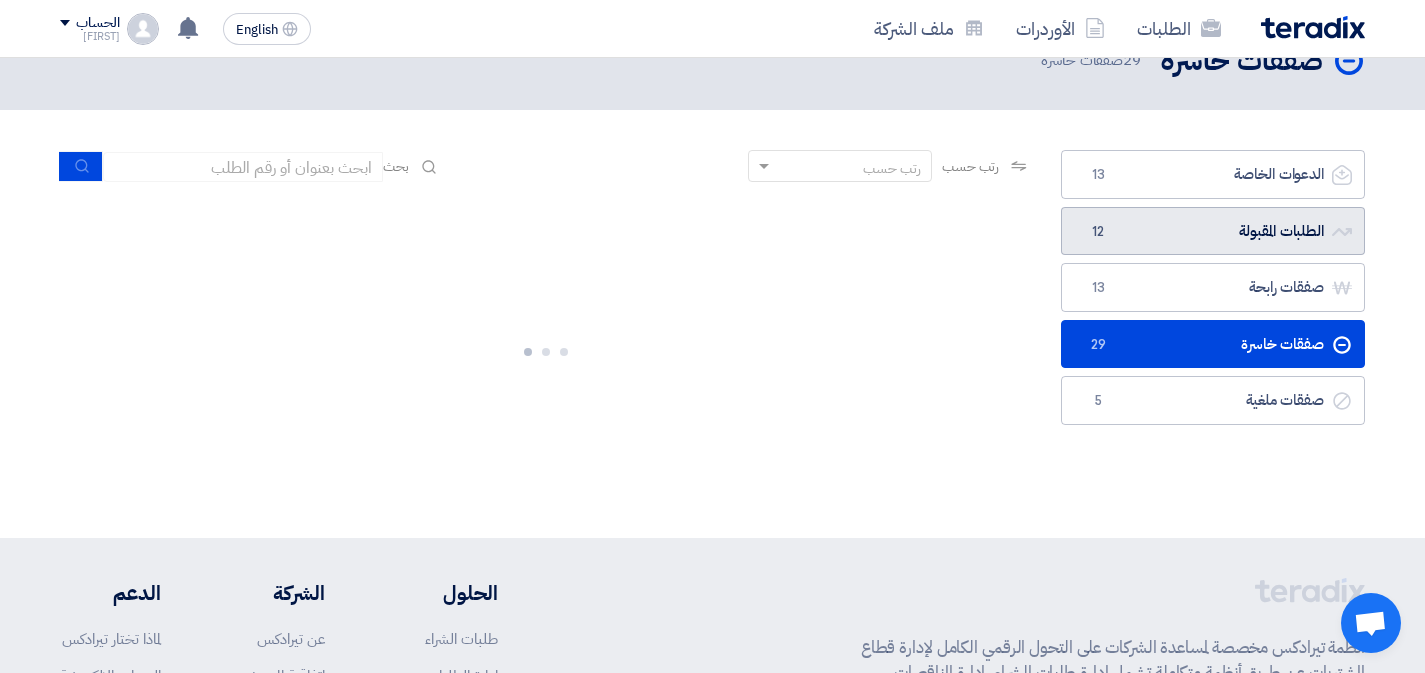 click on "الطلبات المقبولة
الطلبات المقبولة
12" 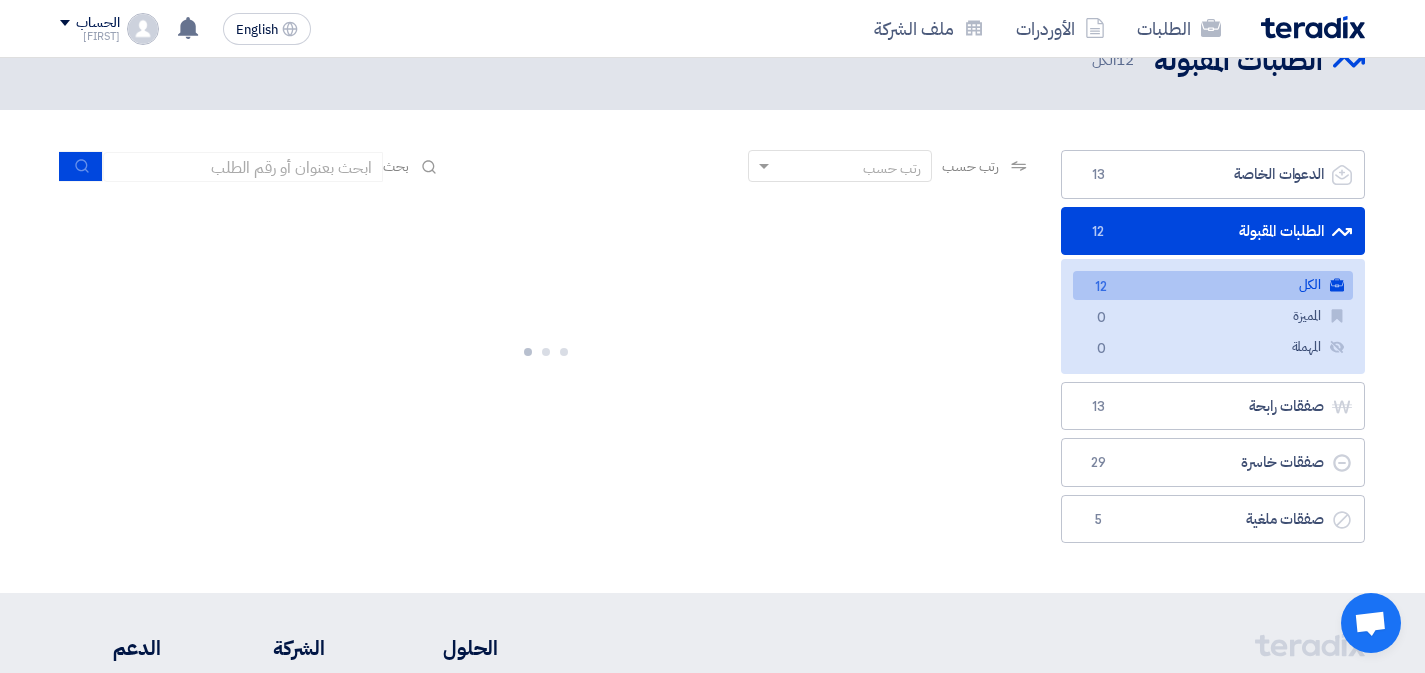 scroll, scrollTop: 0, scrollLeft: 0, axis: both 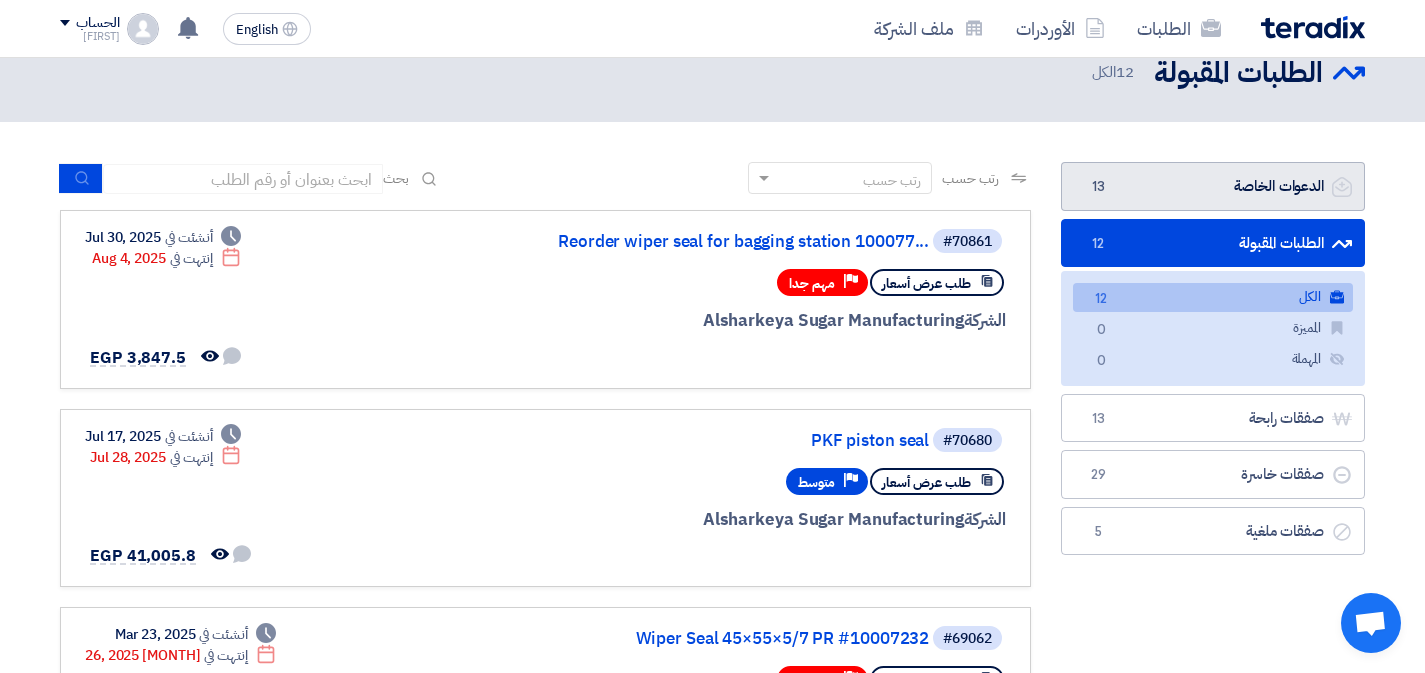 click on "الدعوات الخاصة
الدعوات الخاصة
13" 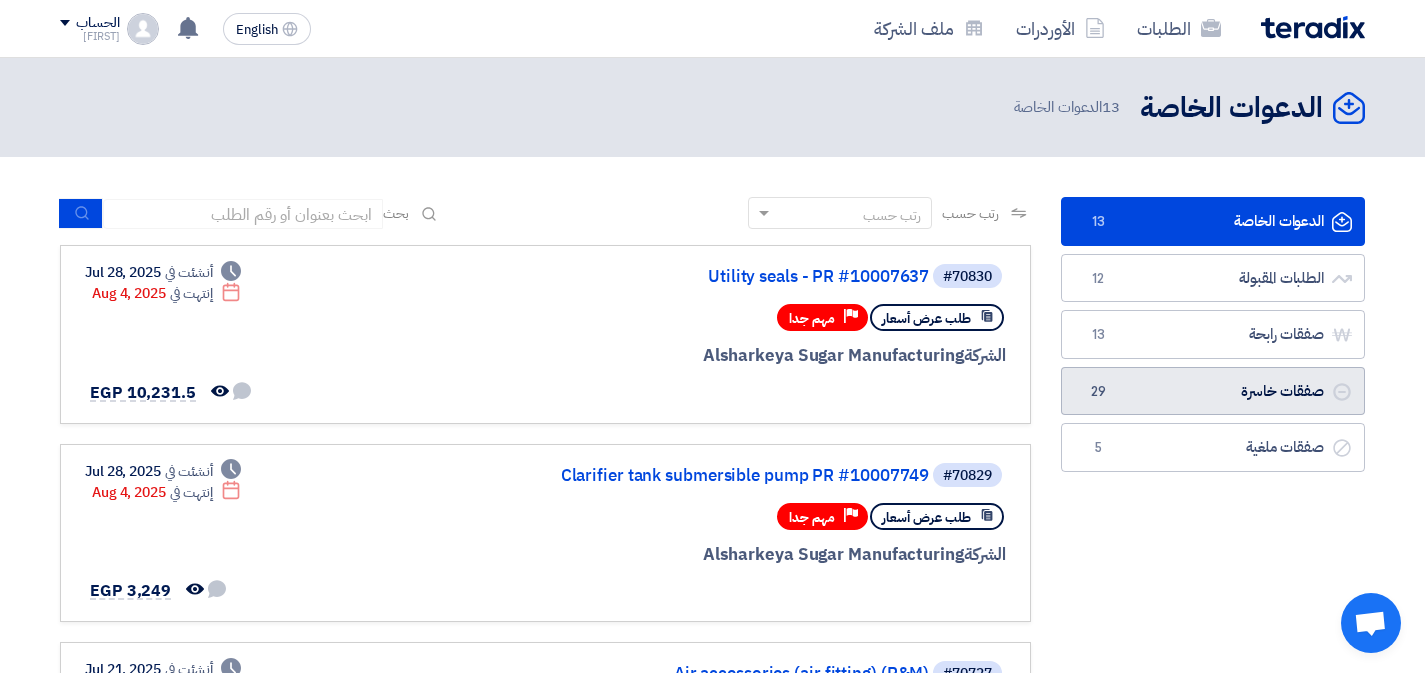 click on "صفقات خاسرة
صفقات خاسرة
29" 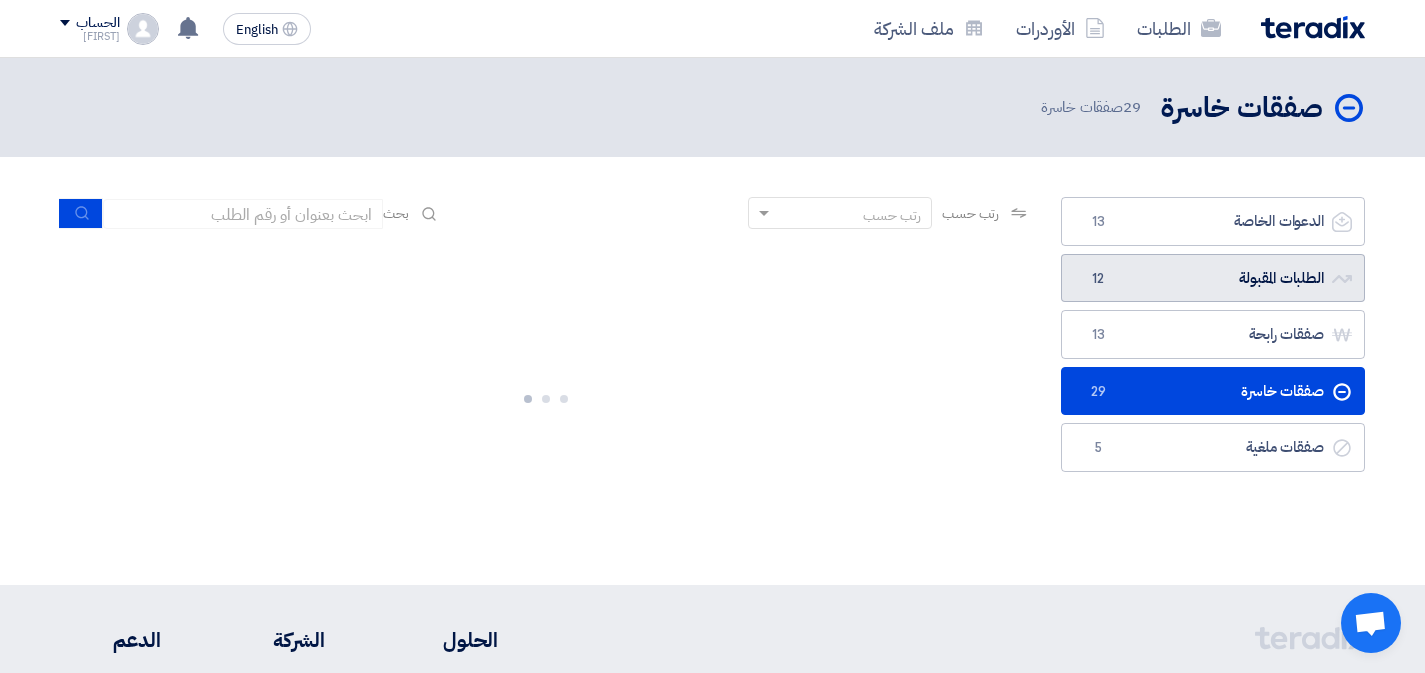 click on "الطلبات المقبولة
الطلبات المقبولة
12" 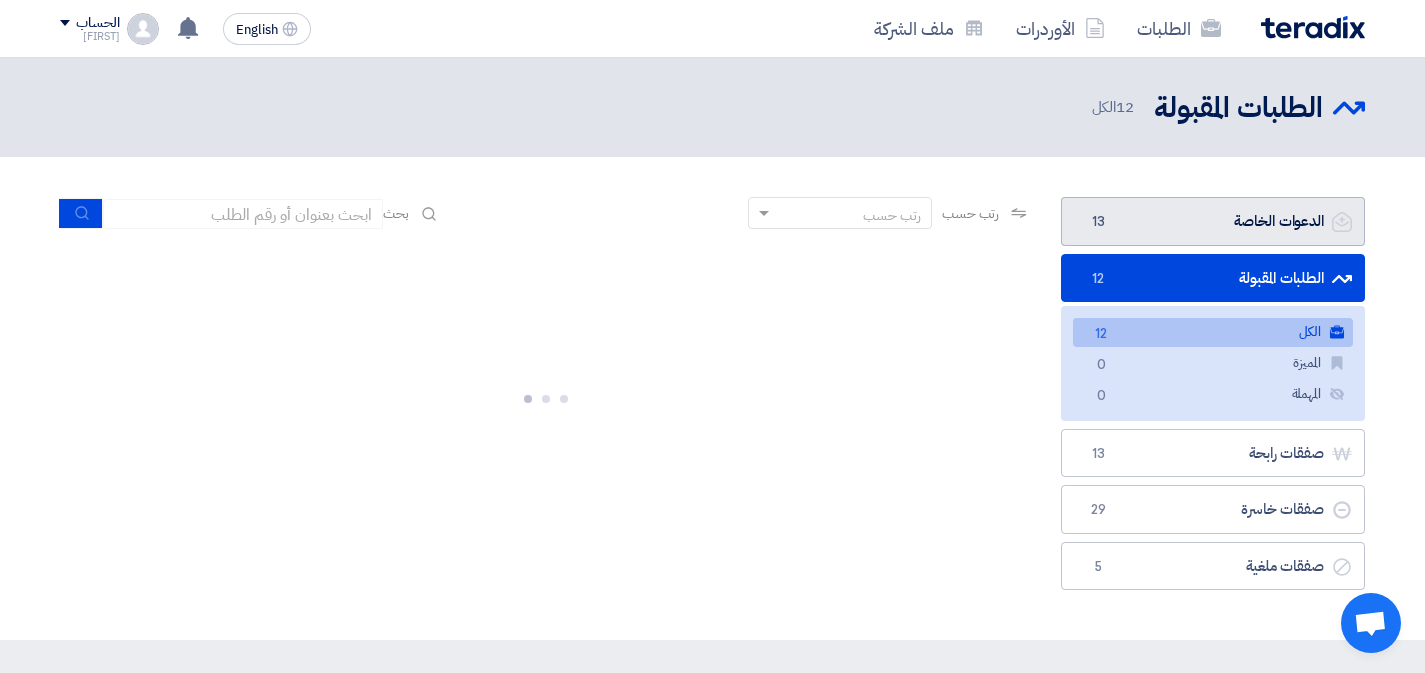 click on "الدعوات الخاصة
الدعوات الخاصة
13" 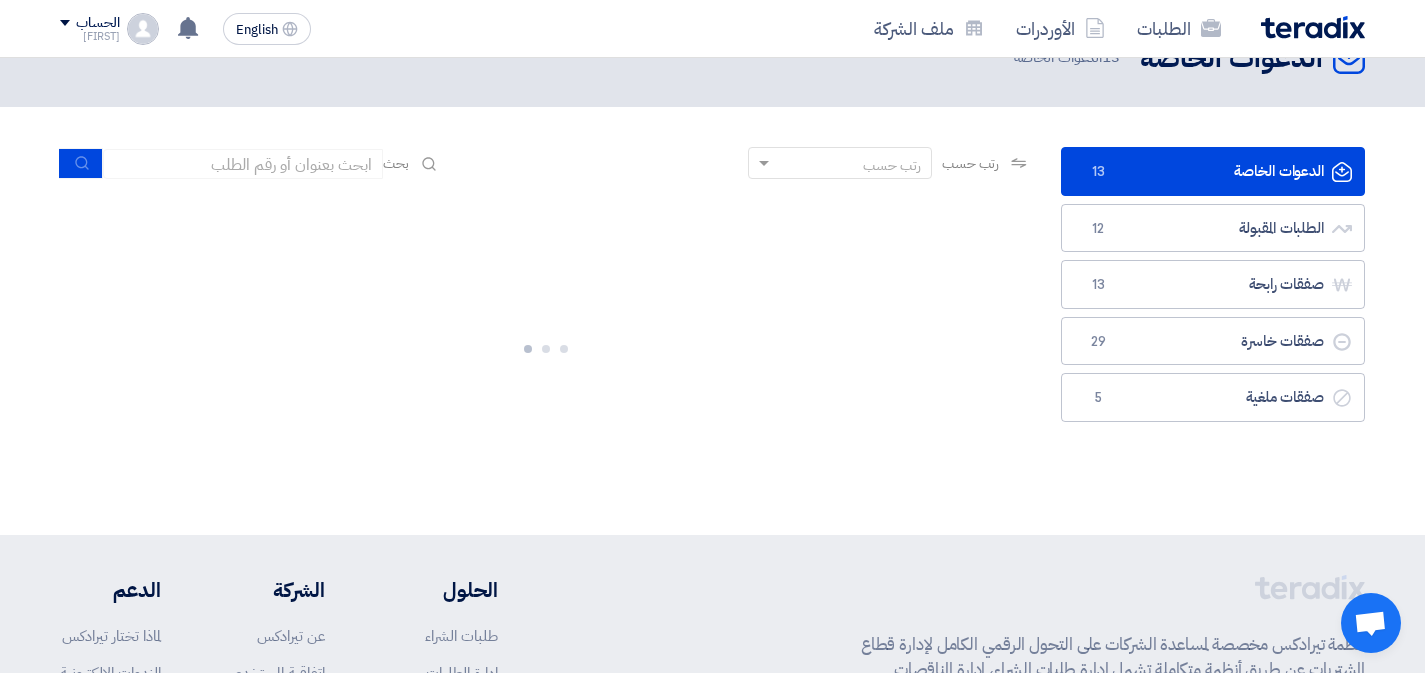 scroll, scrollTop: 0, scrollLeft: 0, axis: both 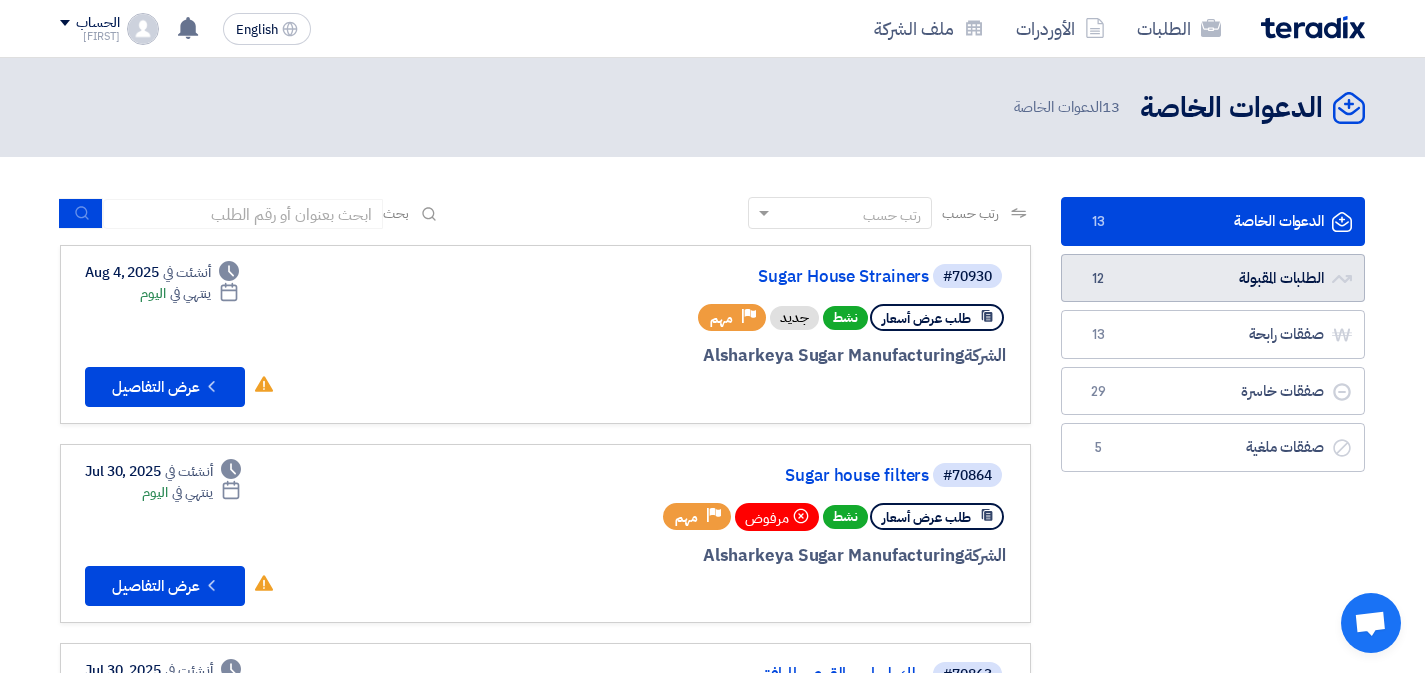 click on "الطلبات المقبولة
الطلبات المقبولة
12" 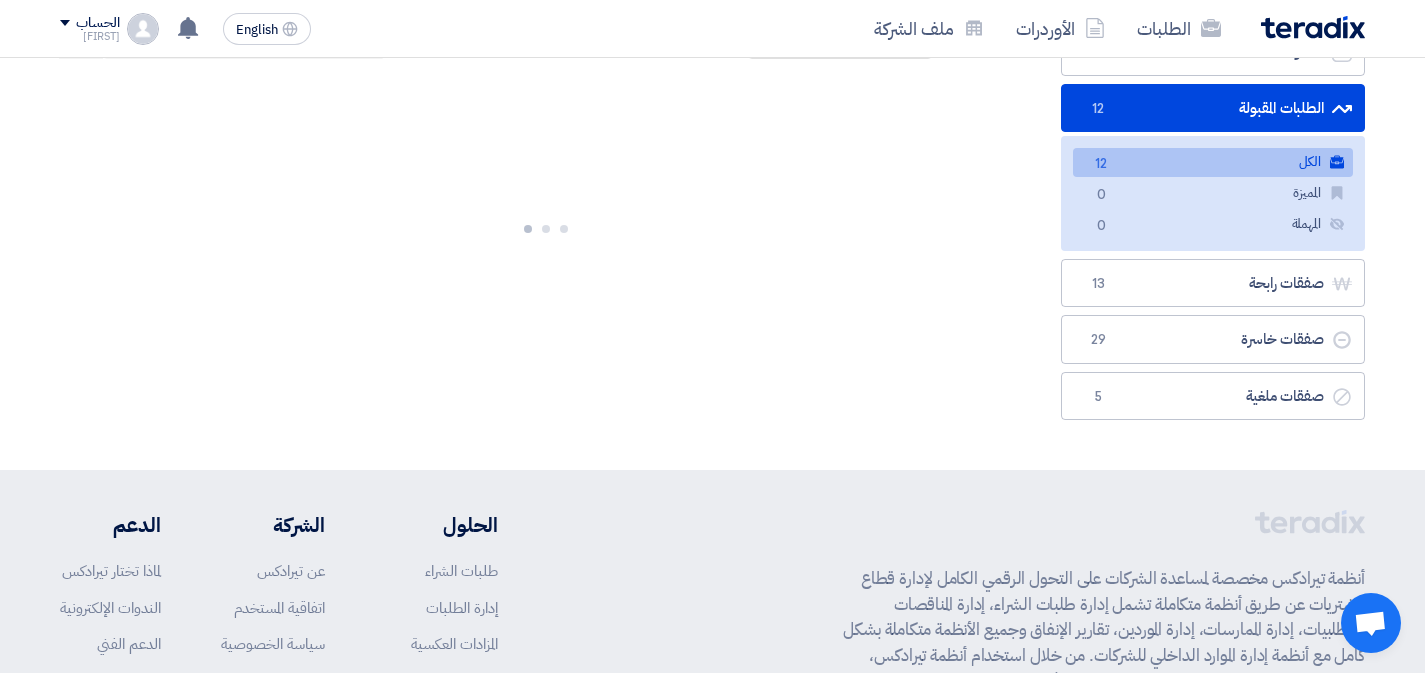 scroll, scrollTop: 0, scrollLeft: 0, axis: both 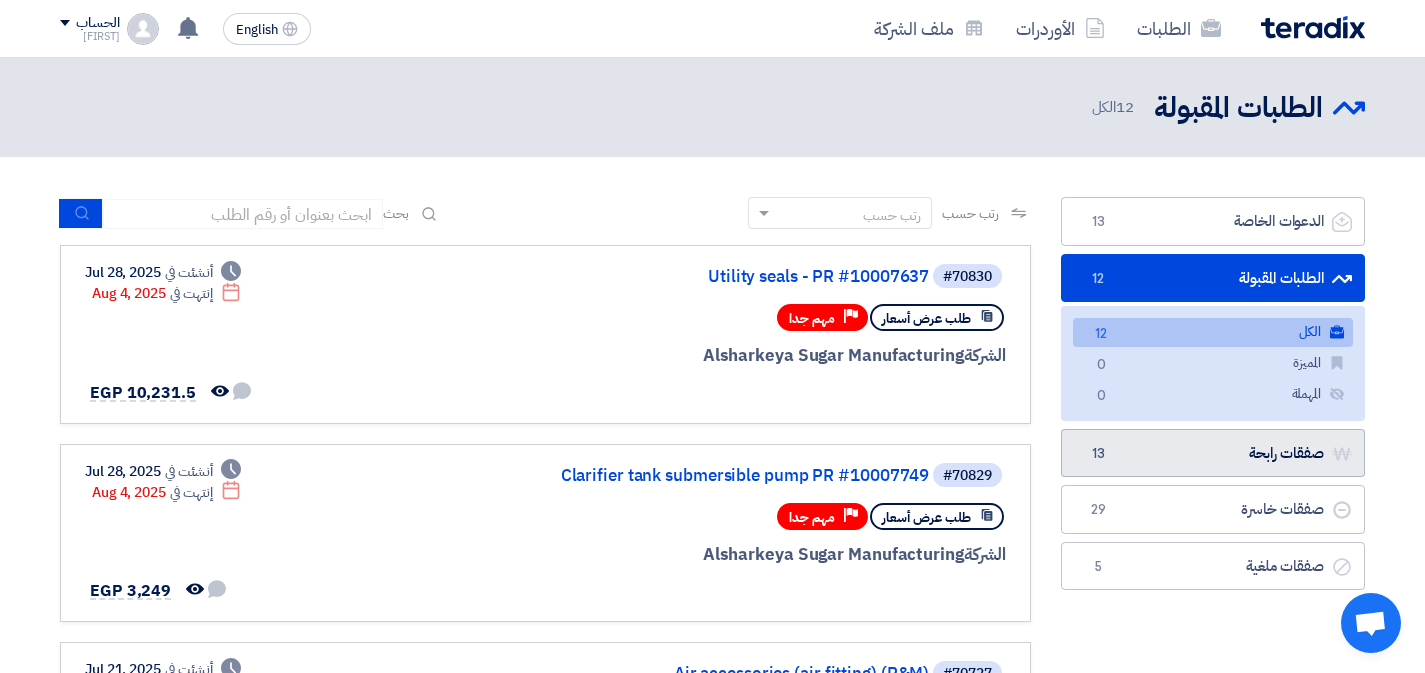 click on "صفقات رابحة
صفقات رابحة
13" 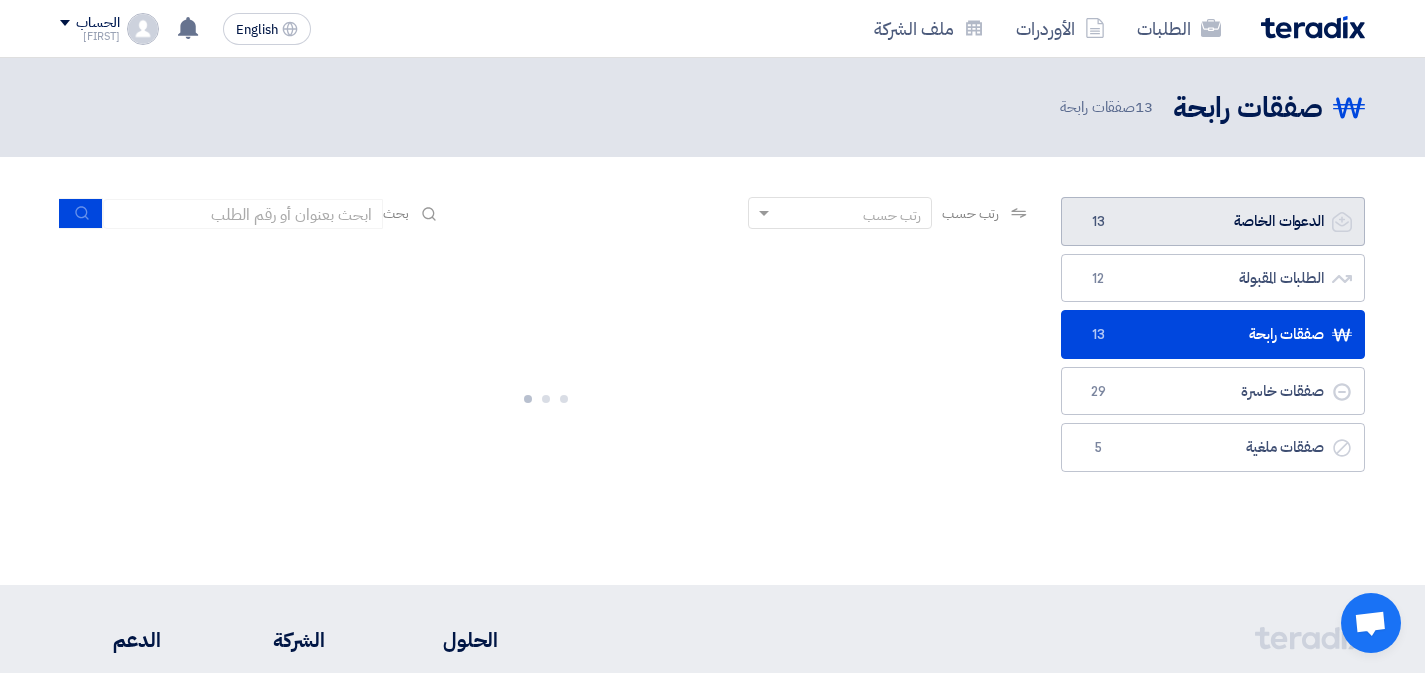 click on "الدعوات الخاصة
الدعوات الخاصة
13" 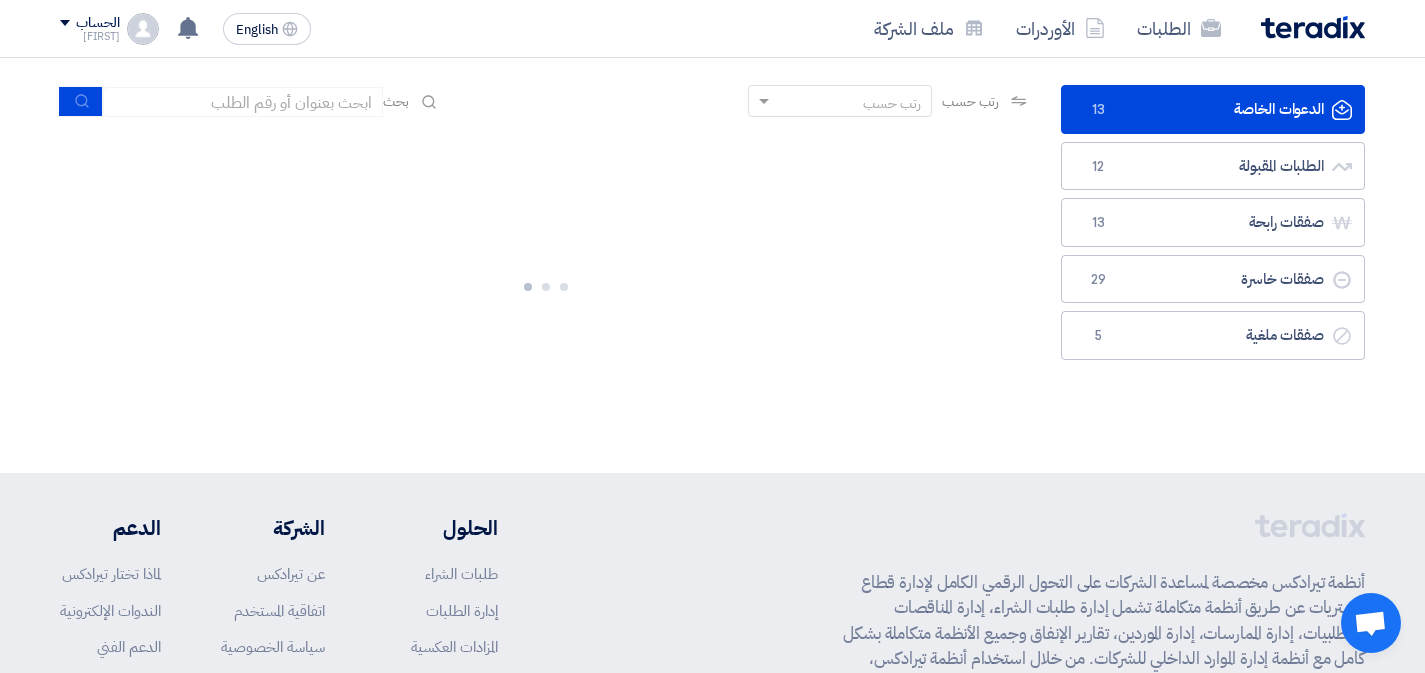 scroll, scrollTop: 0, scrollLeft: 0, axis: both 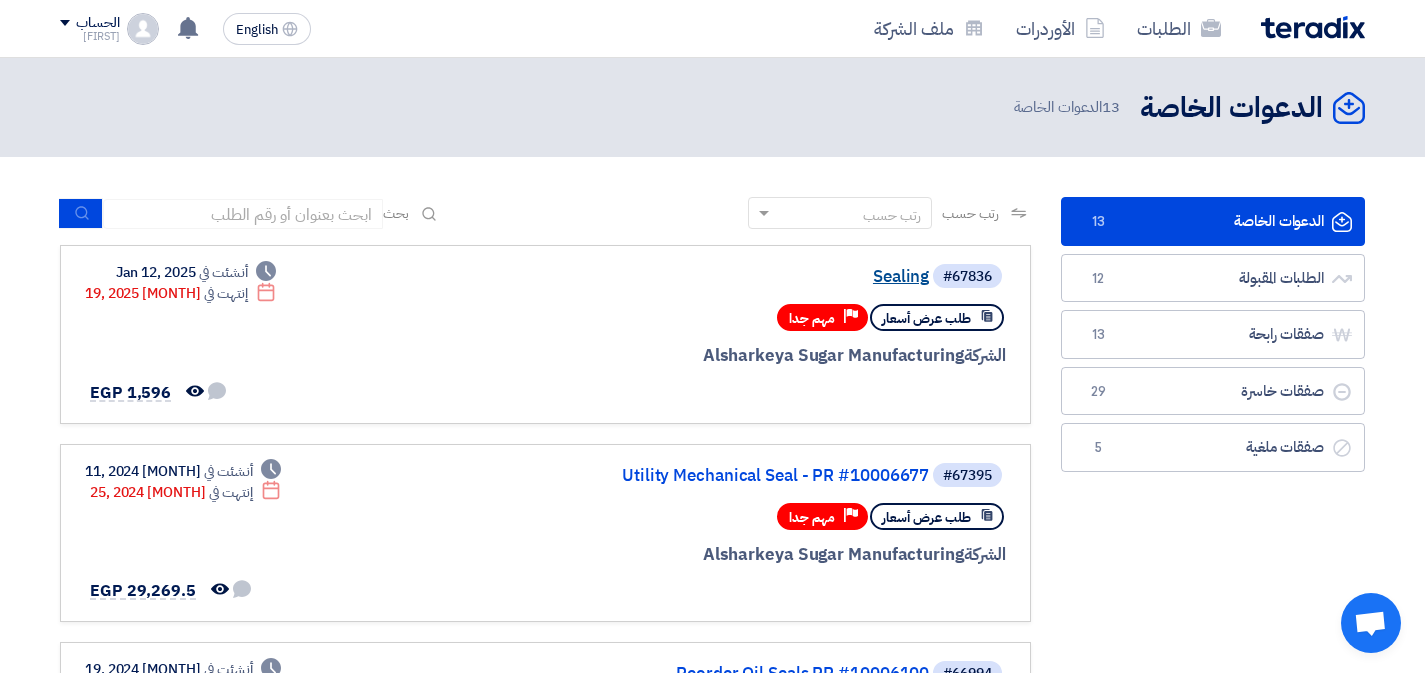 click on "Sealing" 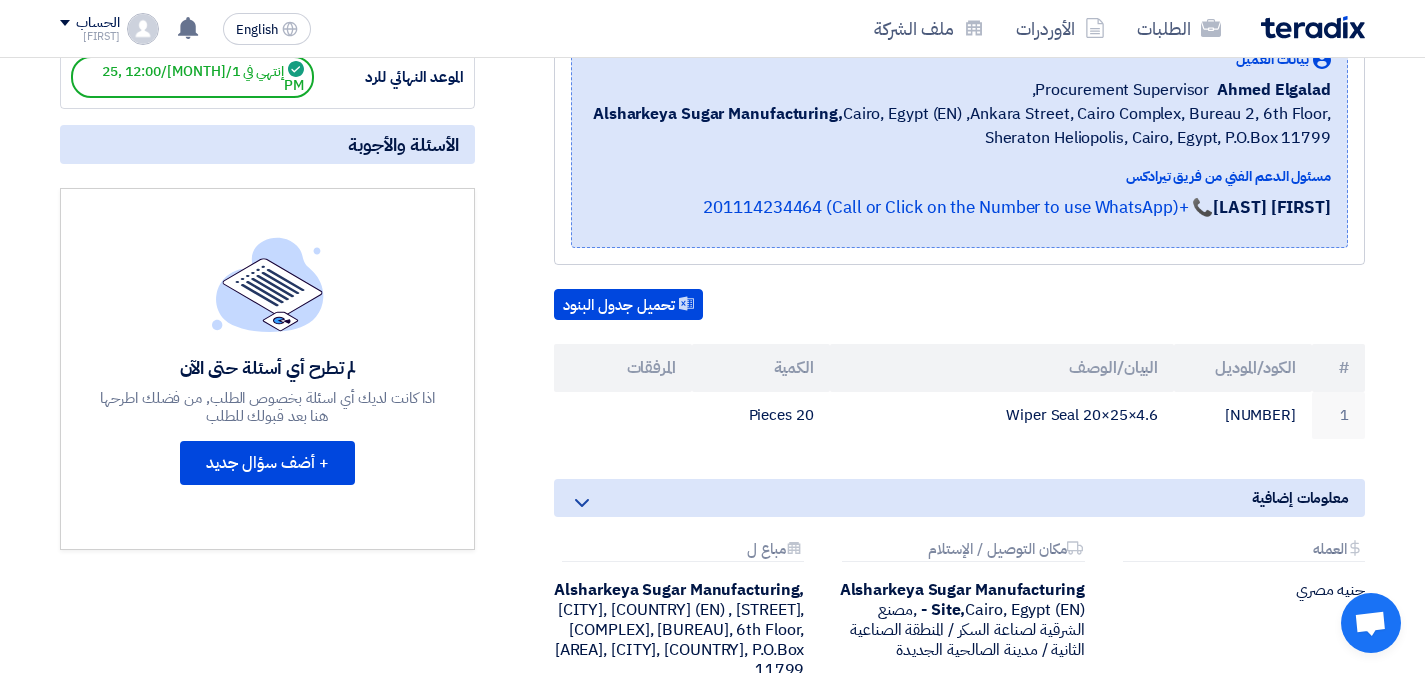 scroll, scrollTop: 0, scrollLeft: 0, axis: both 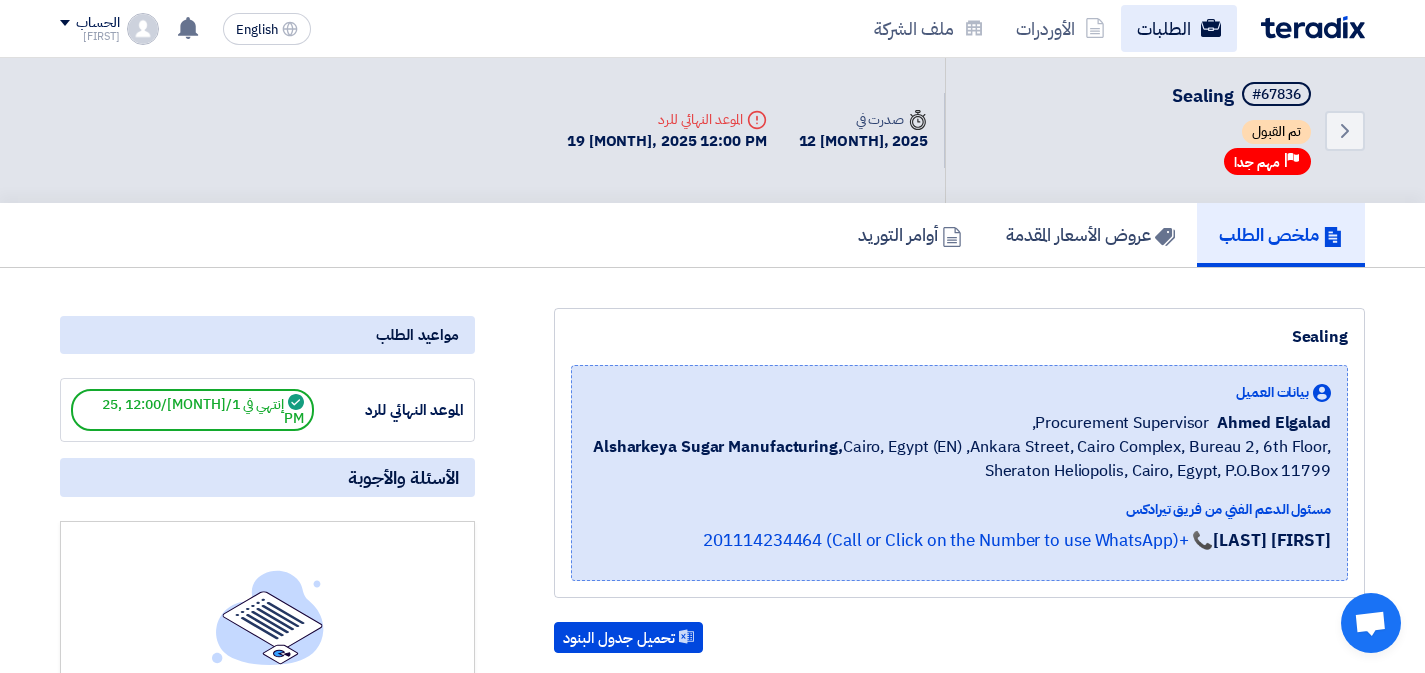 click on "الطلبات" 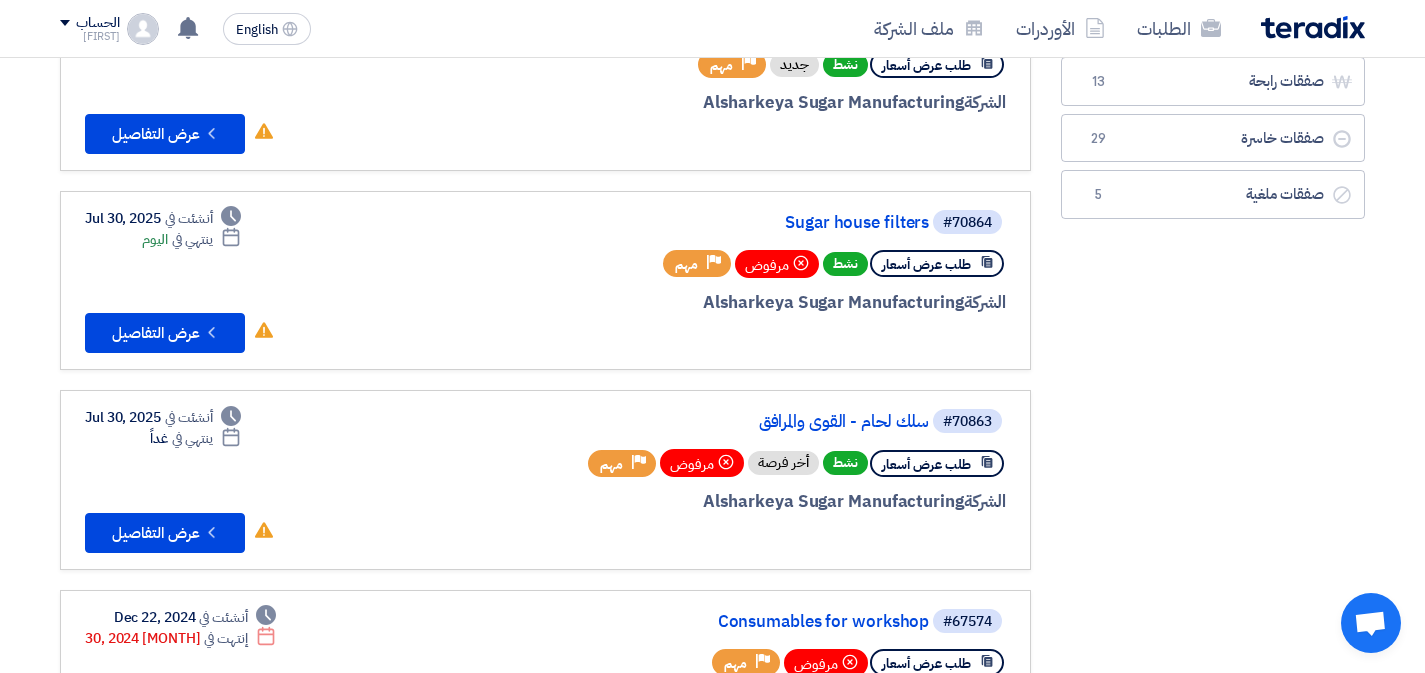 scroll, scrollTop: 0, scrollLeft: 0, axis: both 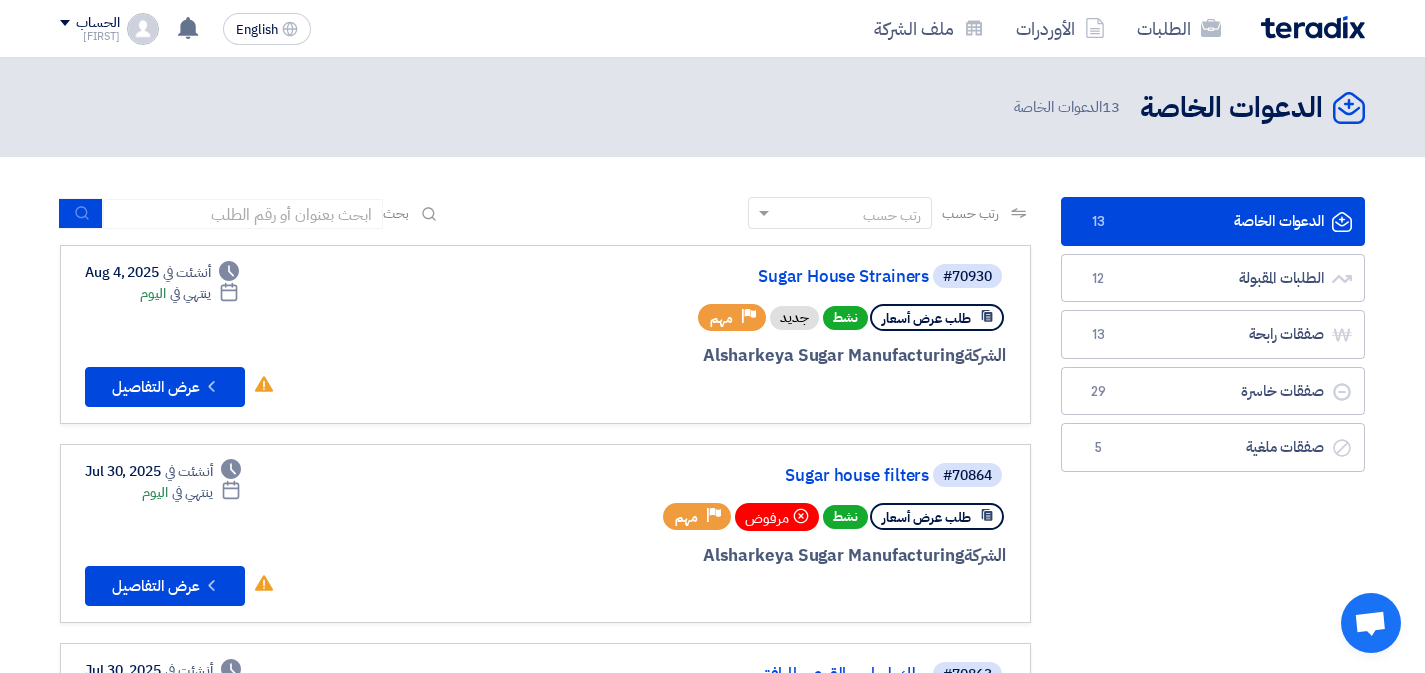 click on "الدعوات الخاصة
الدعوات الخاصة
13
الطلبات المقبولة
الطلبات المقبولة
12
صفقات رابحة
صفقات رابحة
13
صفقات خاسرة
صفقات خاسرة
29" 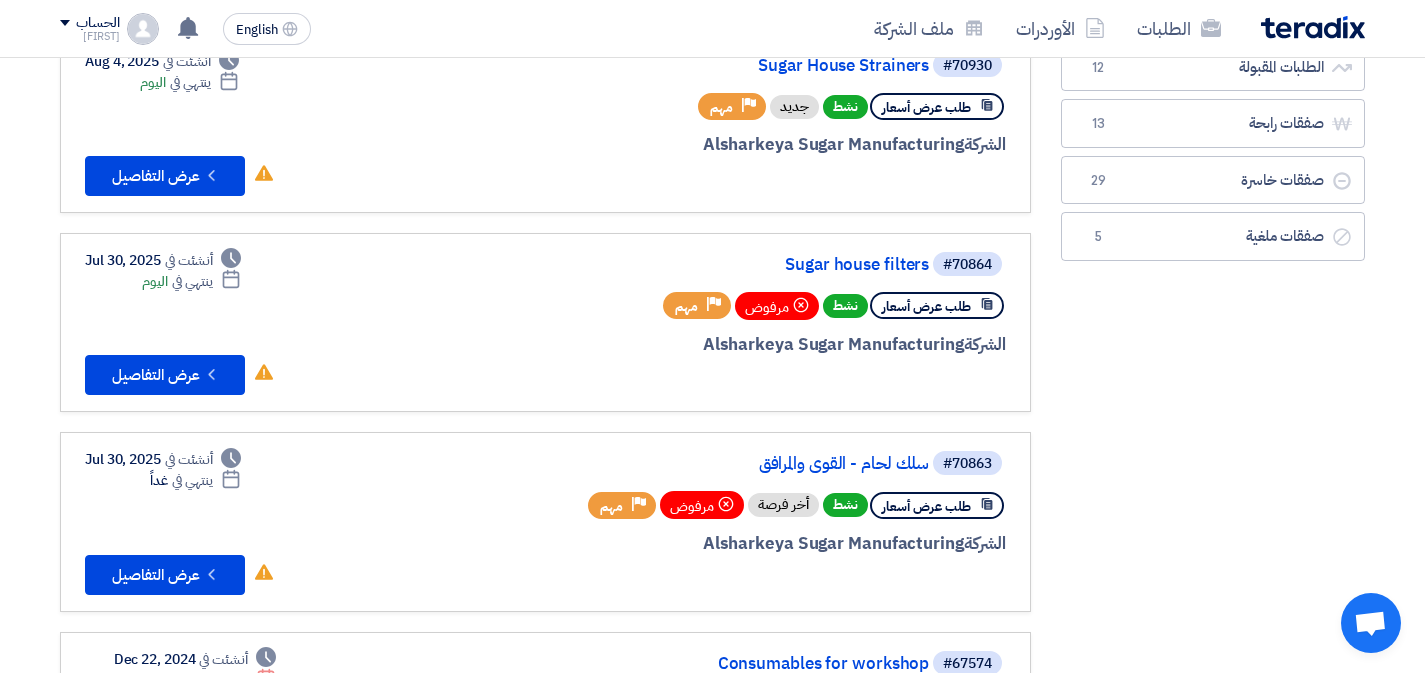 scroll, scrollTop: 0, scrollLeft: 0, axis: both 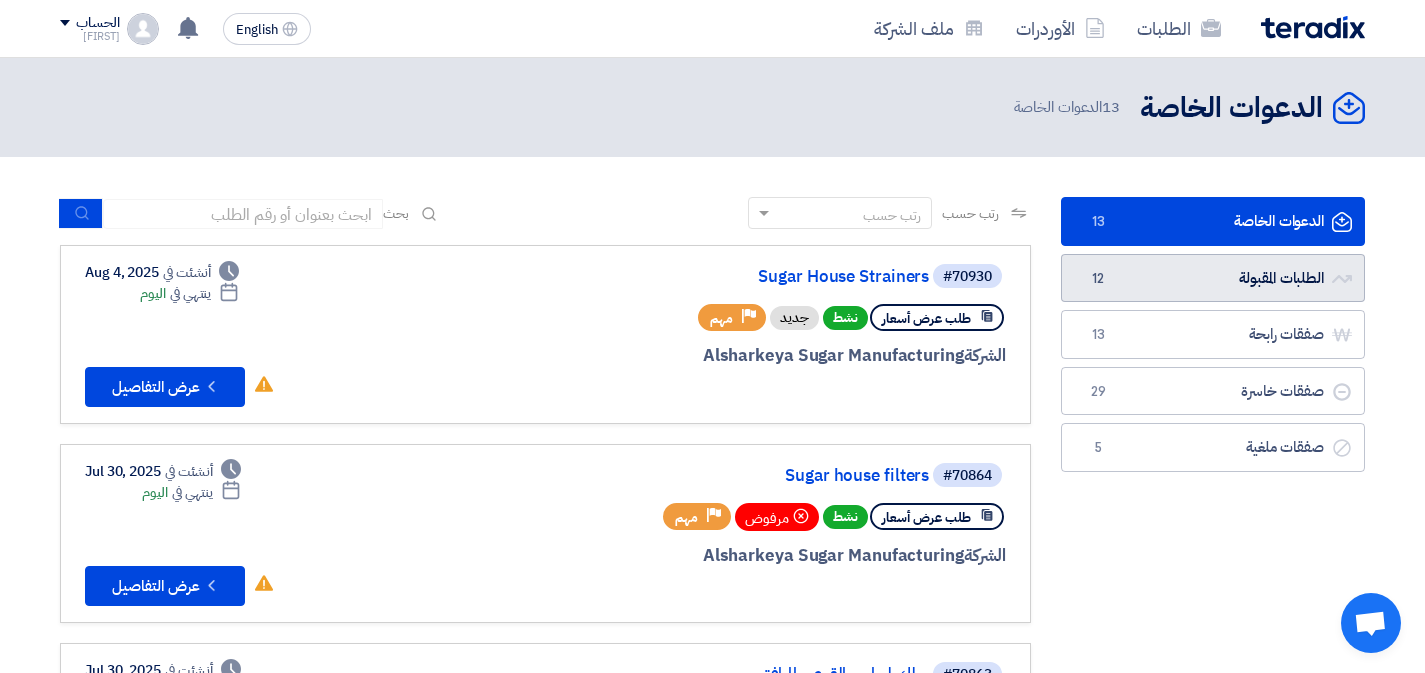 click on "الطلبات المقبولة
الطلبات المقبولة
12" 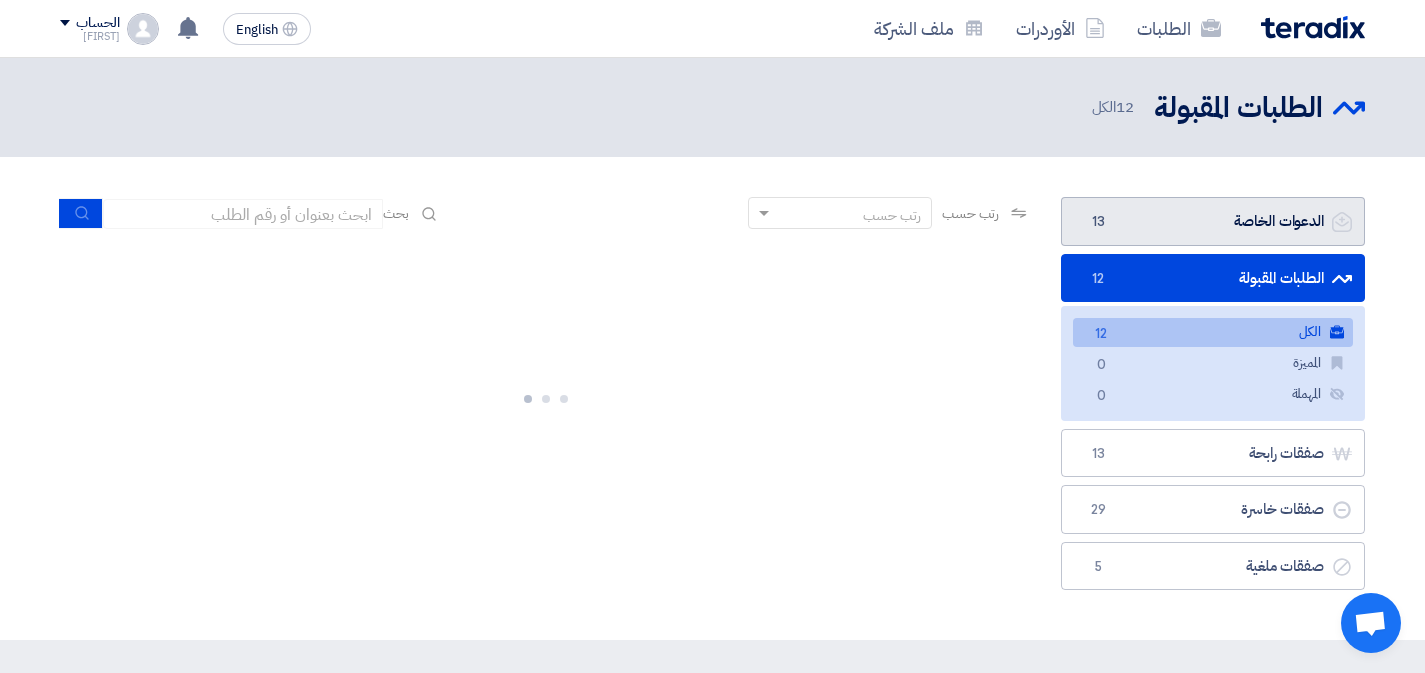 click on "الدعوات الخاصة
الدعوات الخاصة
13" 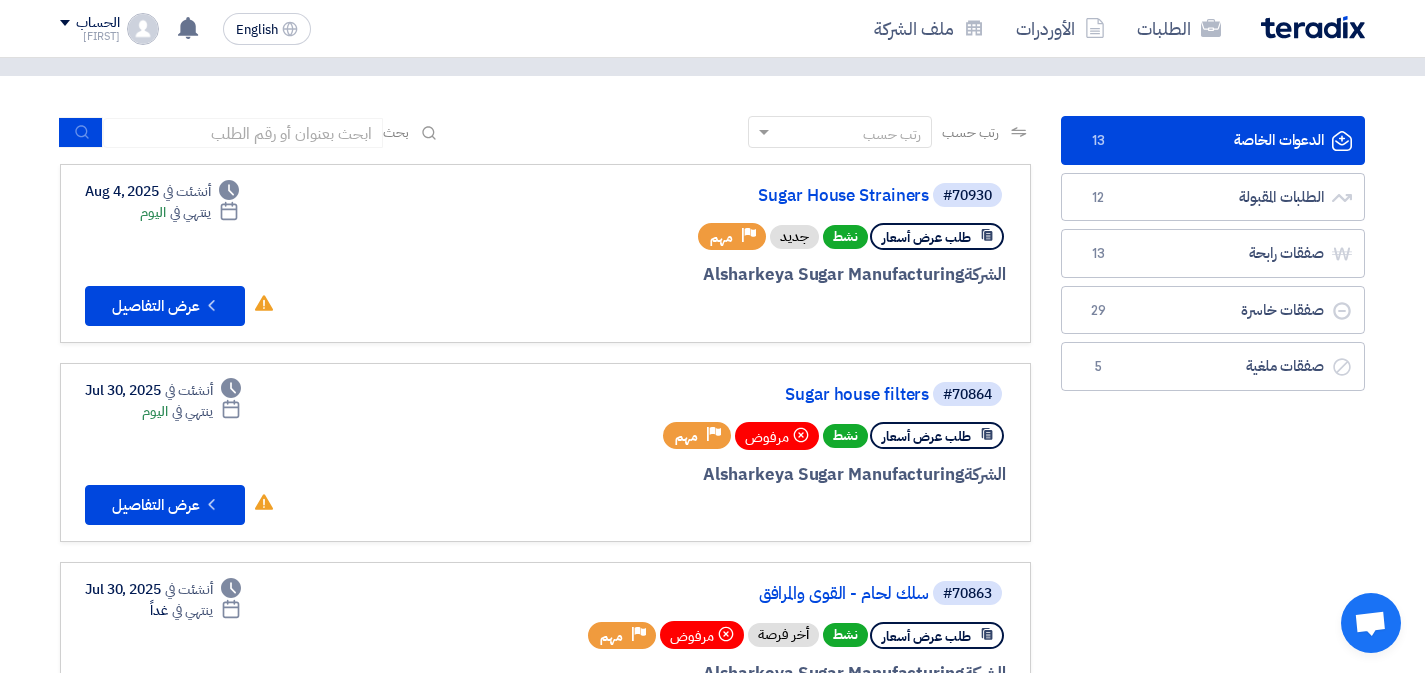 scroll, scrollTop: 62, scrollLeft: 0, axis: vertical 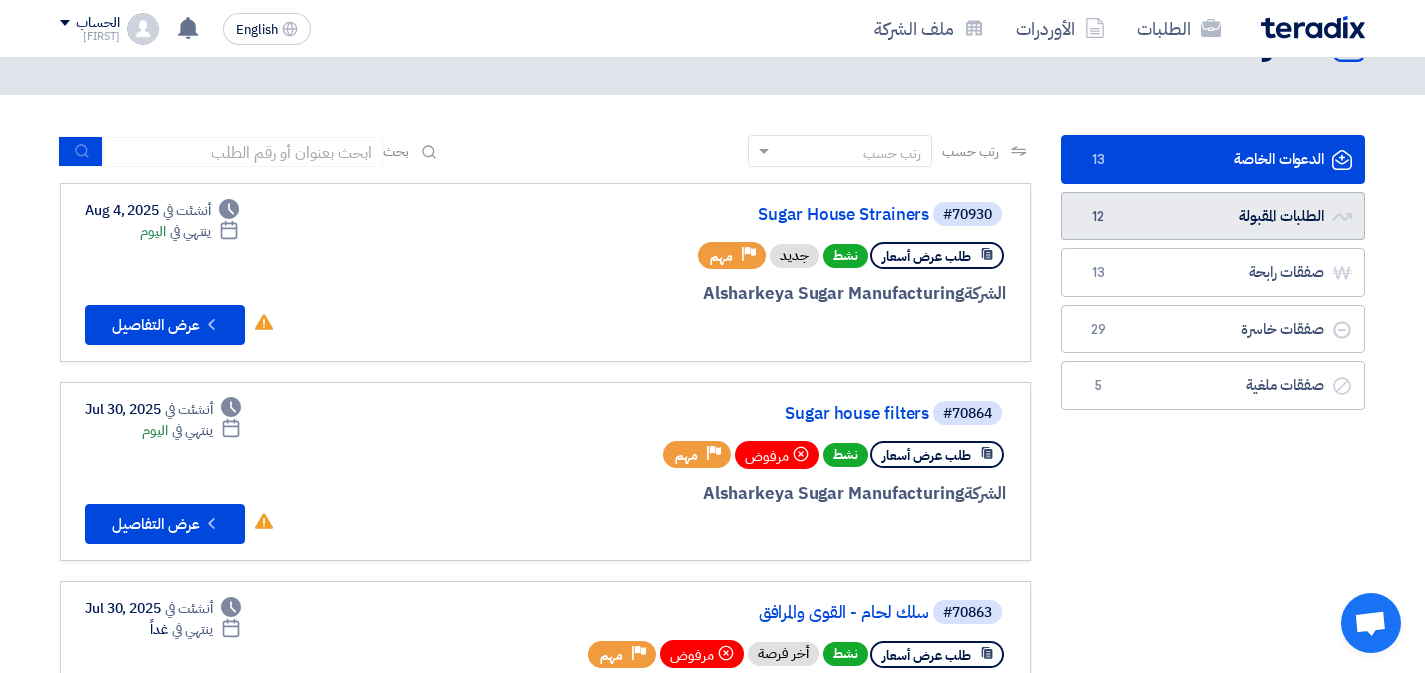 click on "الطلبات المقبولة
الطلبات المقبولة
12" 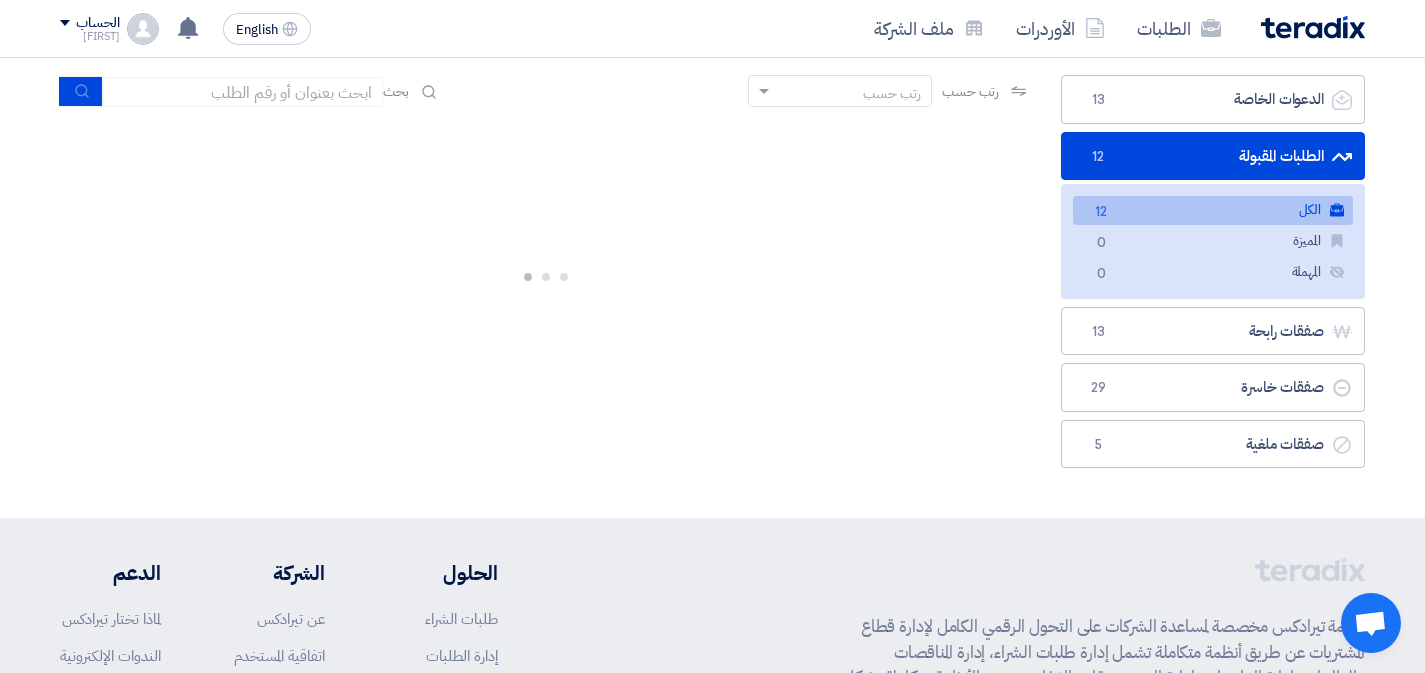 scroll, scrollTop: 124, scrollLeft: 0, axis: vertical 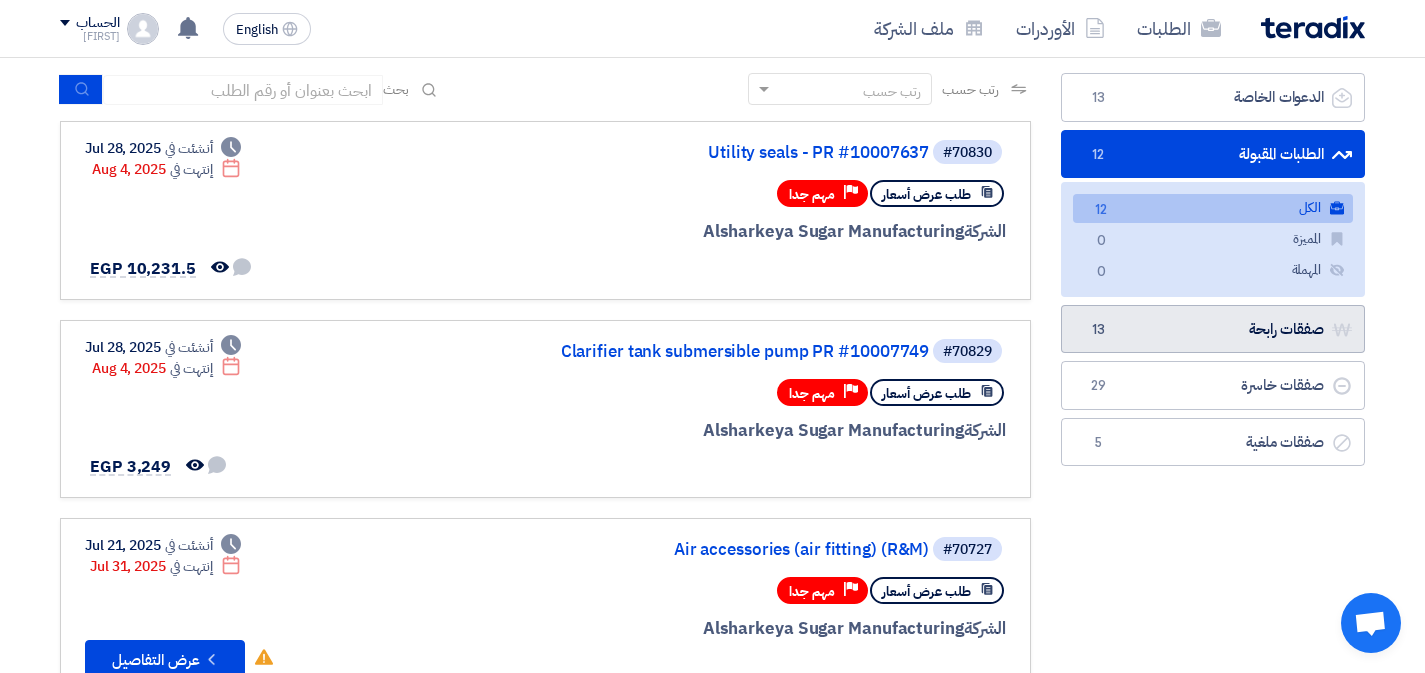 click on "صفقات رابحة
صفقات رابحة
13" 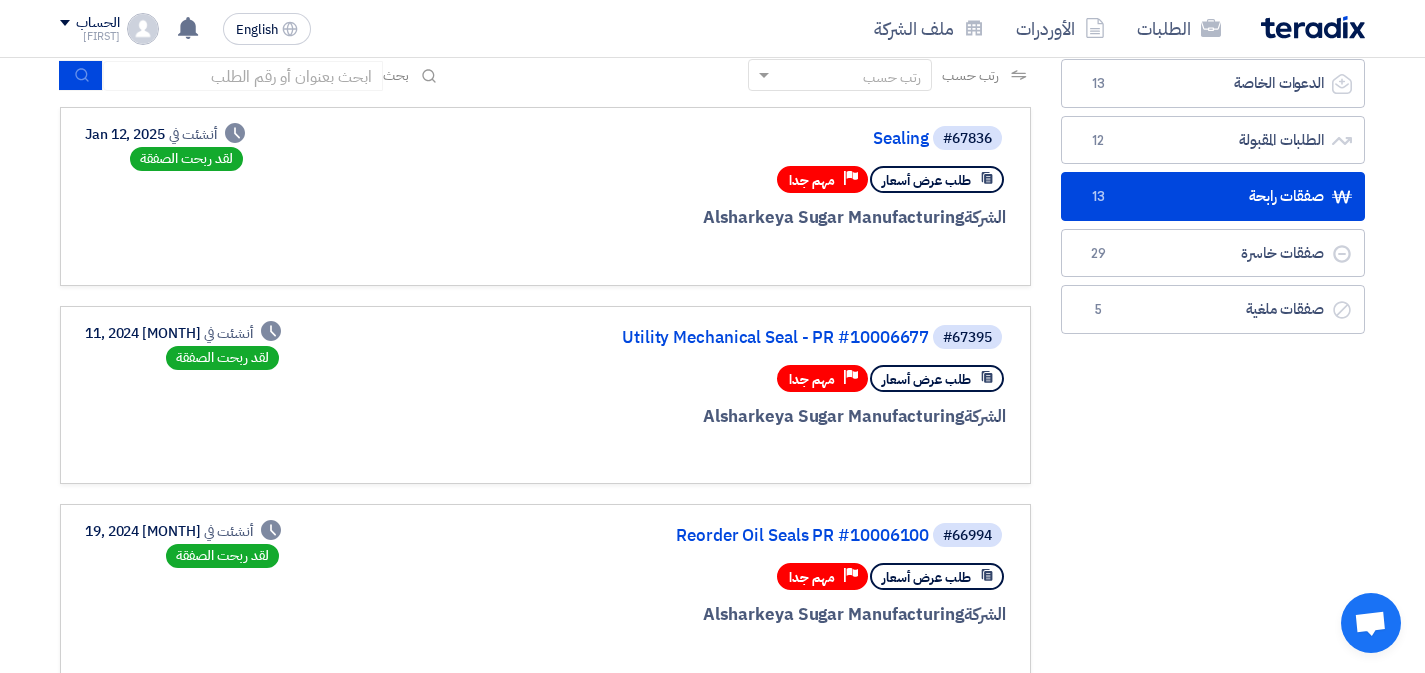 scroll, scrollTop: 0, scrollLeft: 0, axis: both 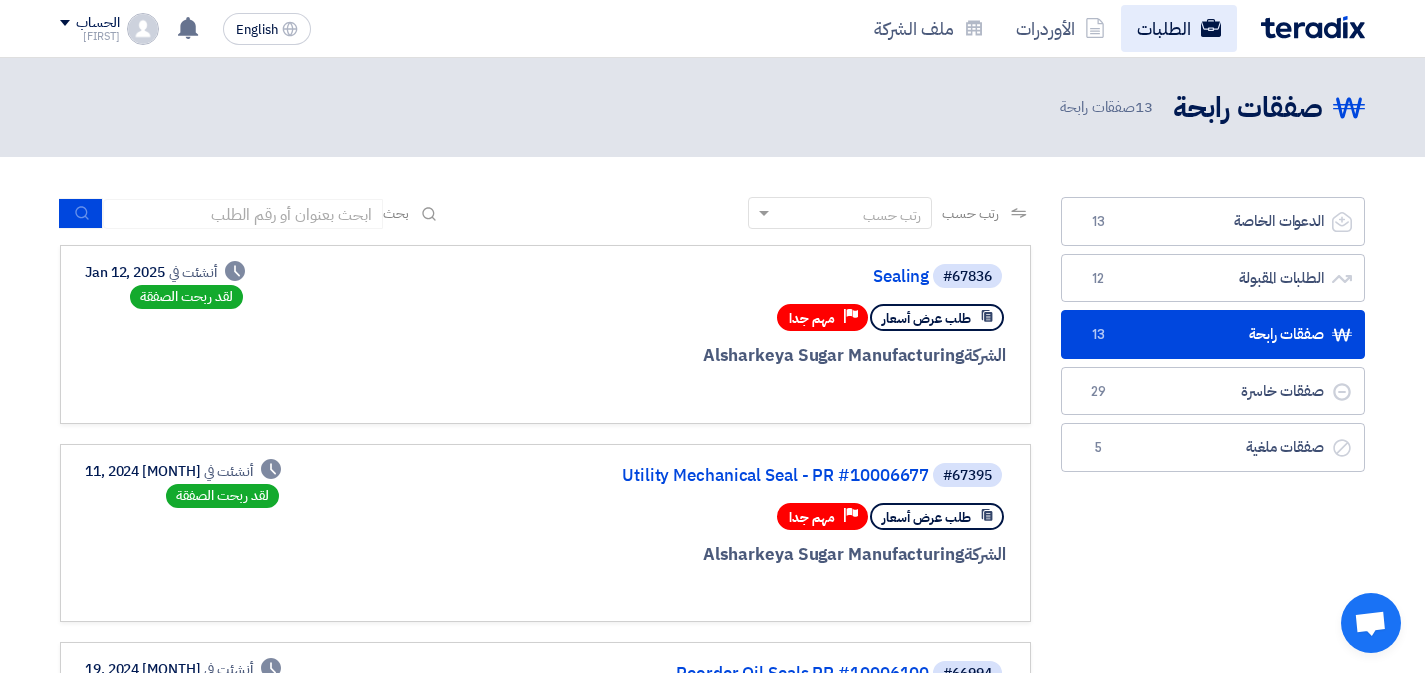 click on "الطلبات" 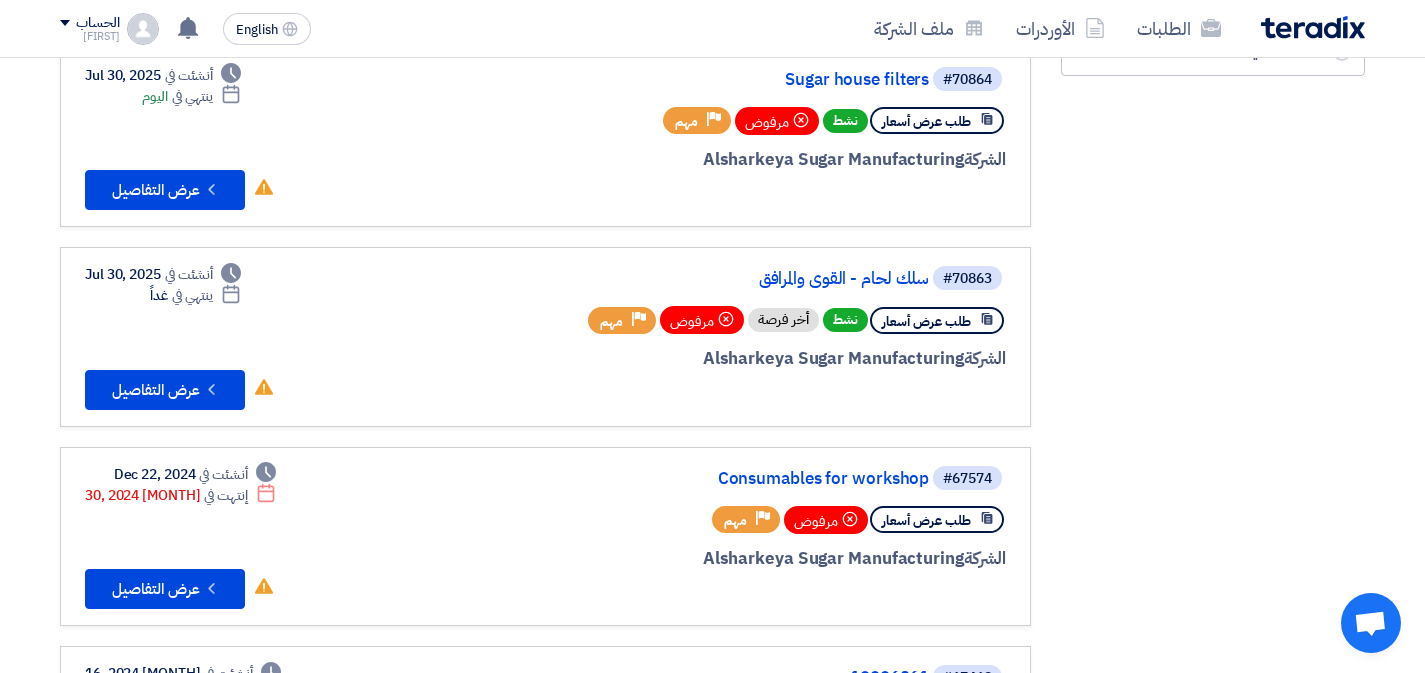 scroll, scrollTop: 0, scrollLeft: 0, axis: both 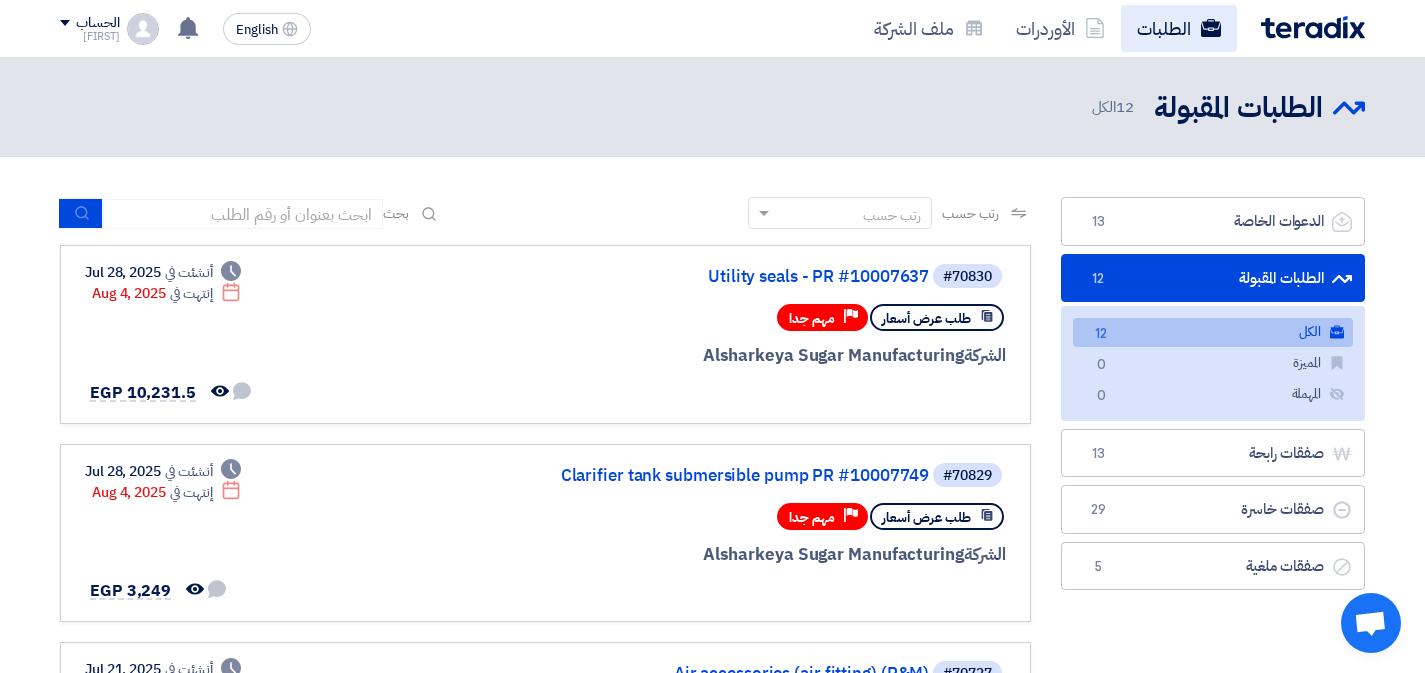 click on "الطلبات" 